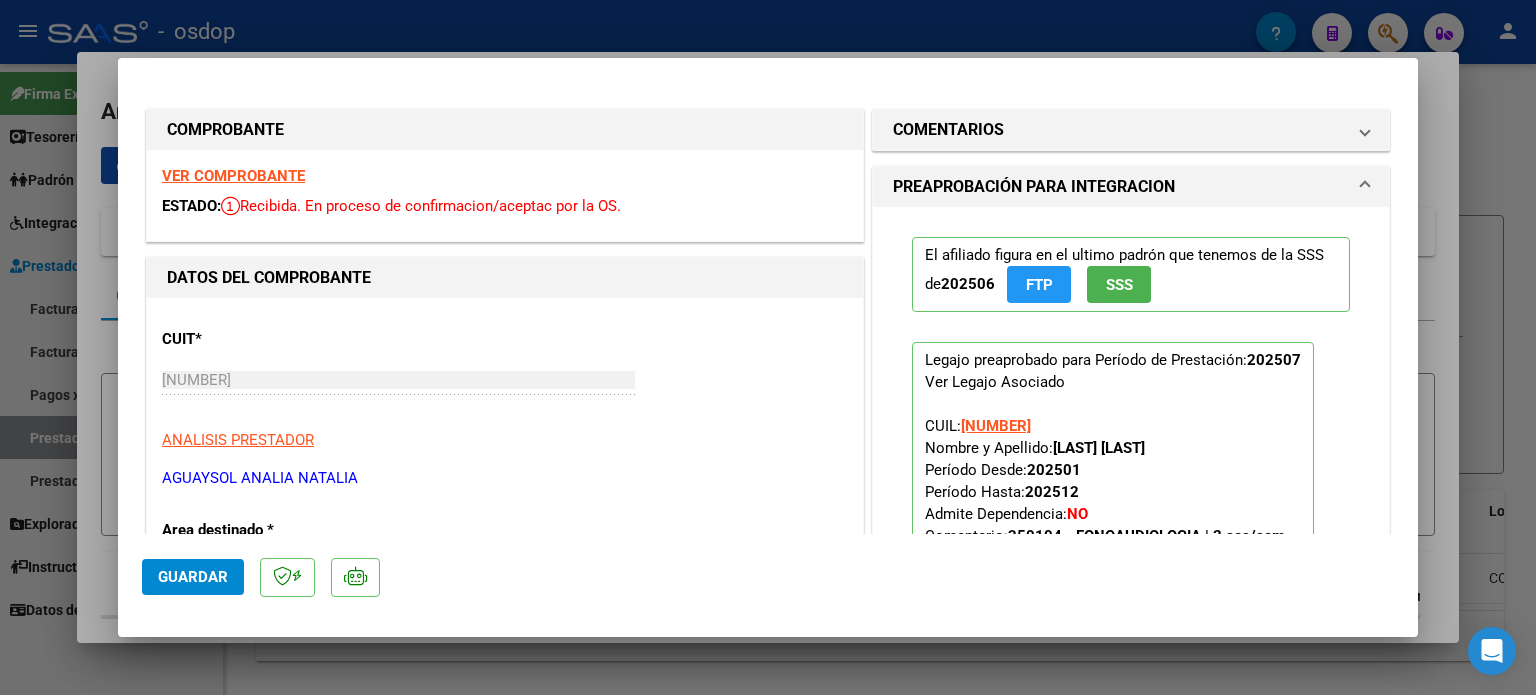 scroll, scrollTop: 0, scrollLeft: 0, axis: both 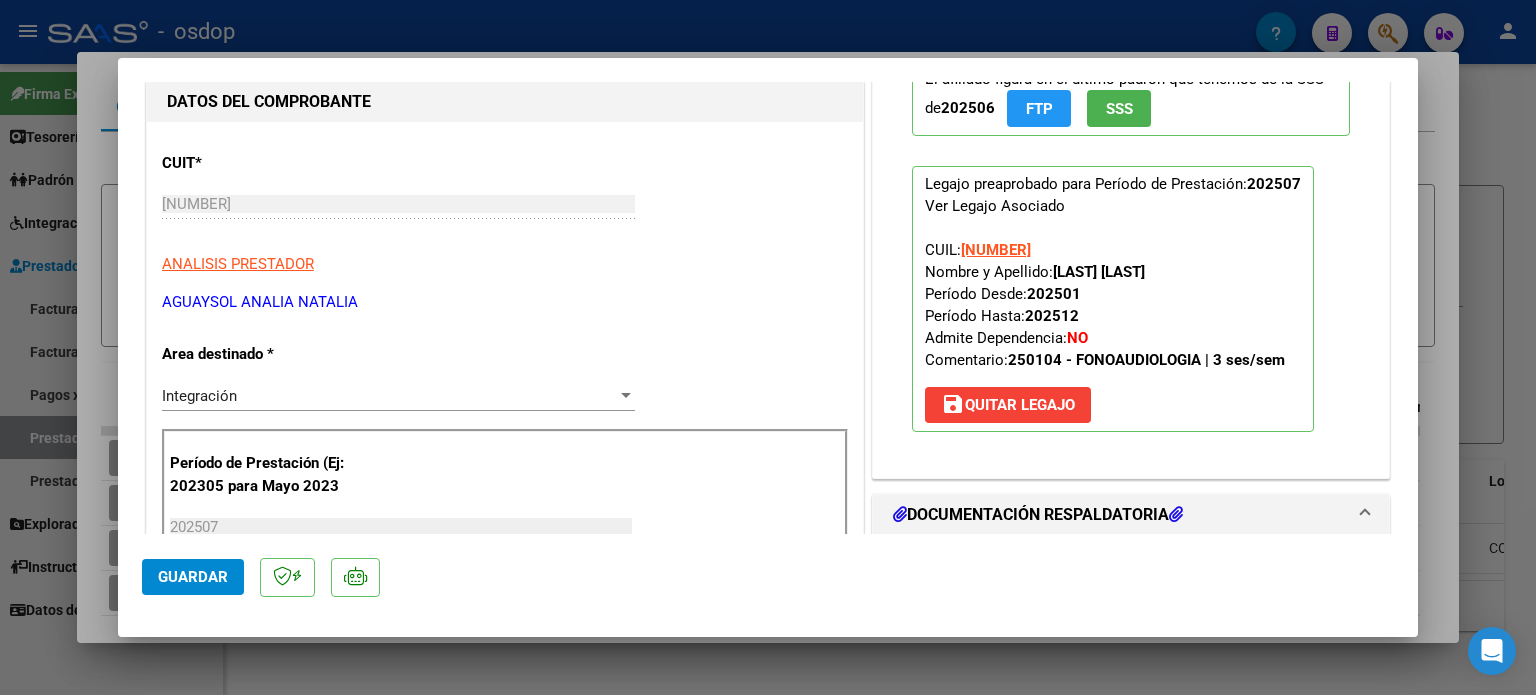 type 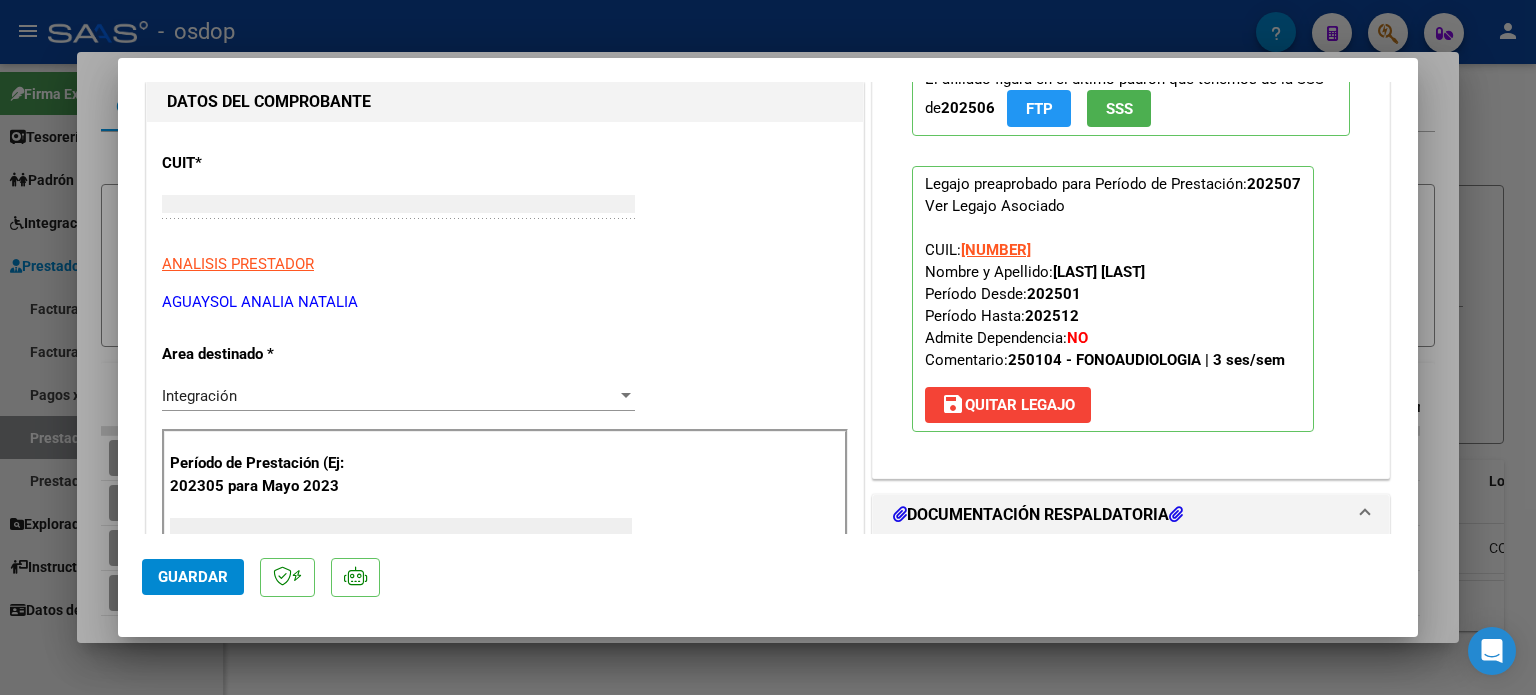 scroll, scrollTop: 199, scrollLeft: 0, axis: vertical 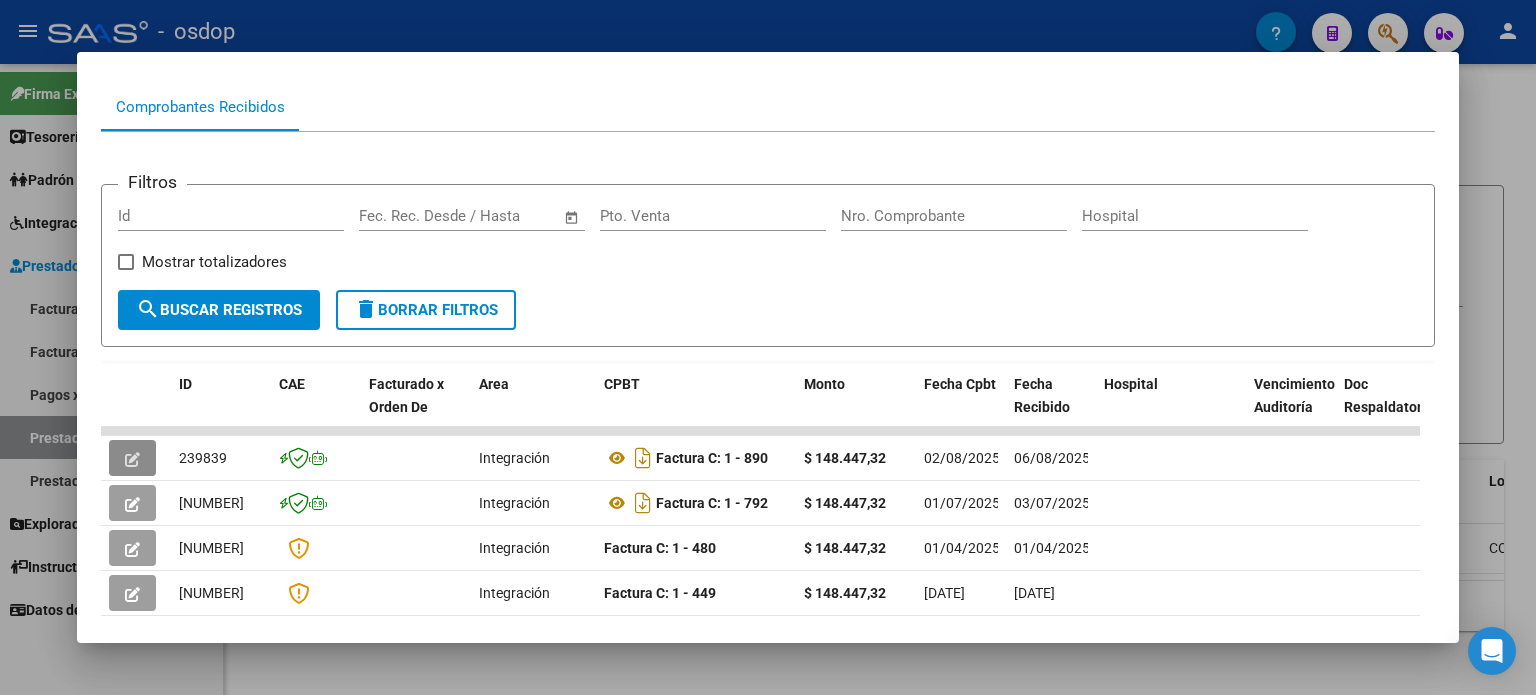 type 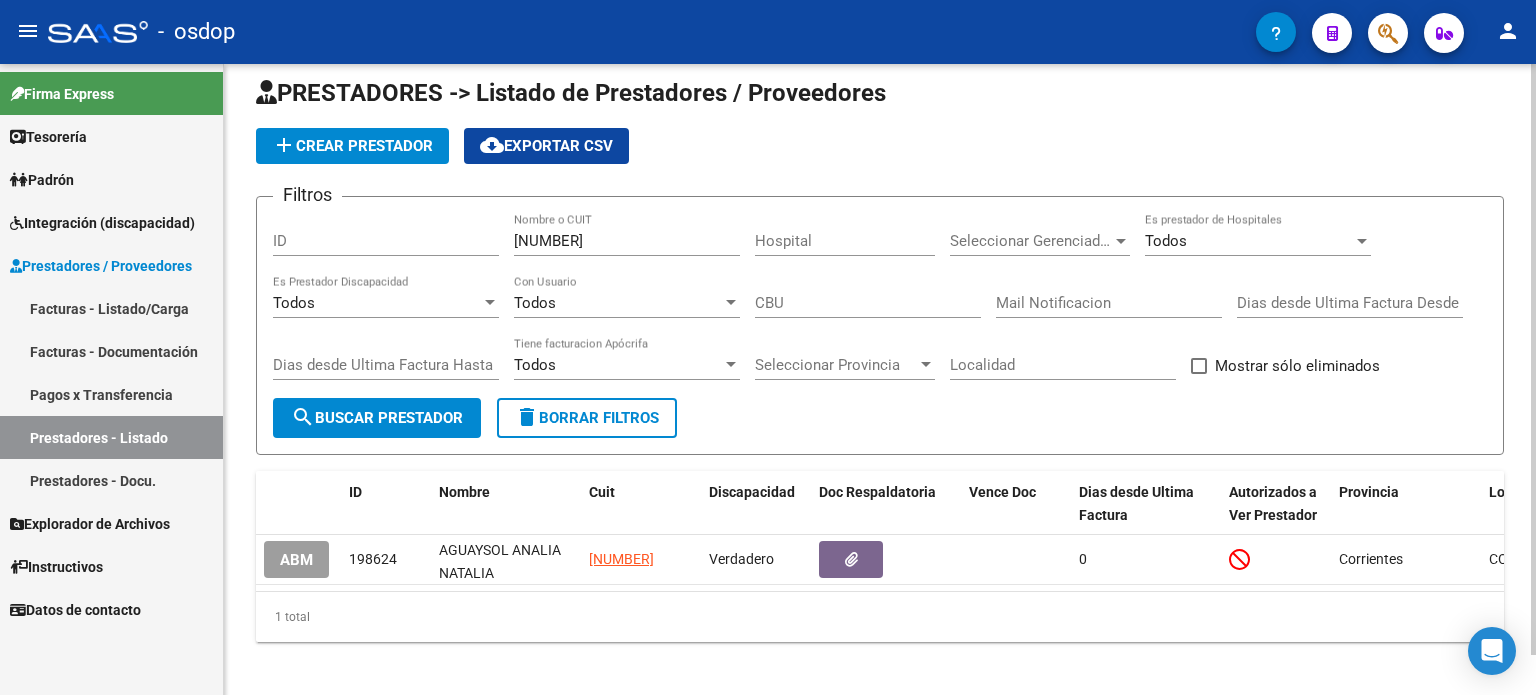 scroll, scrollTop: 0, scrollLeft: 0, axis: both 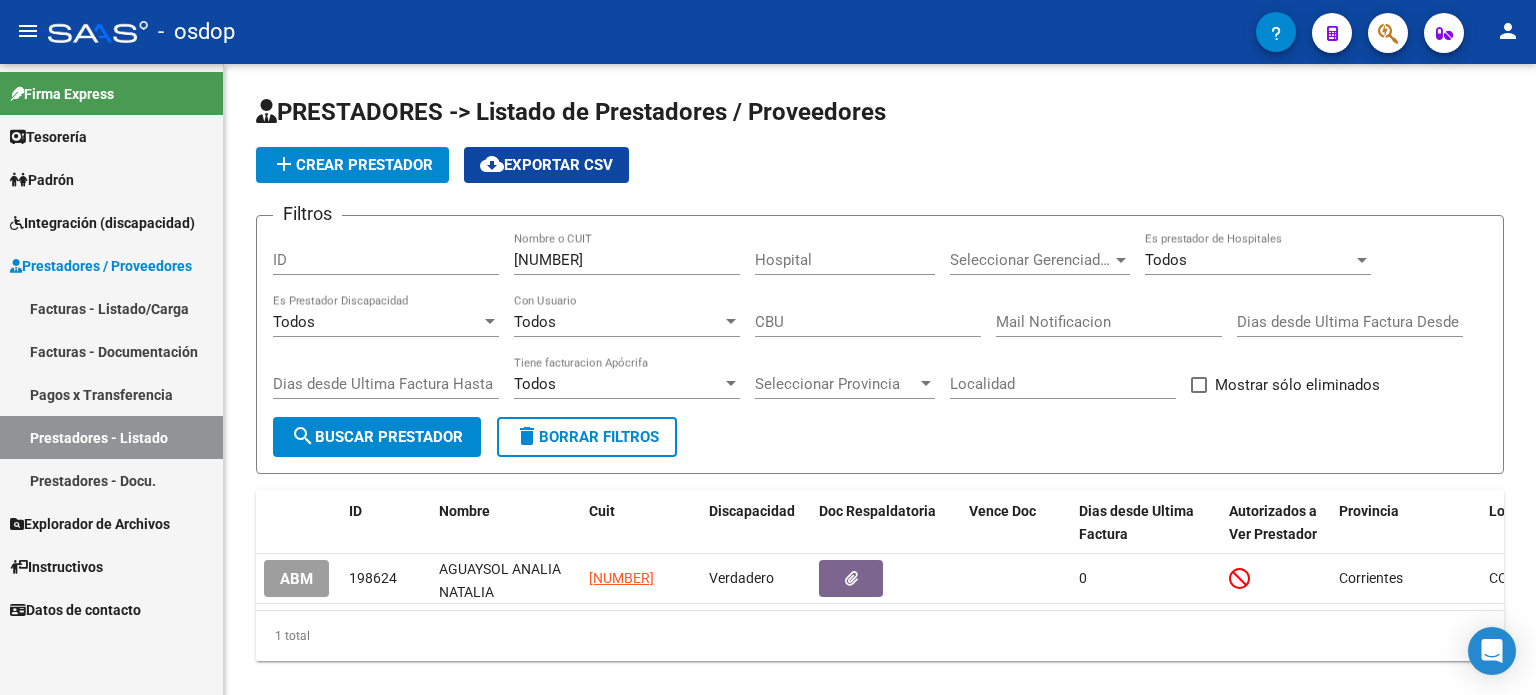 click on "Prestadores / Proveedores" at bounding box center [101, 266] 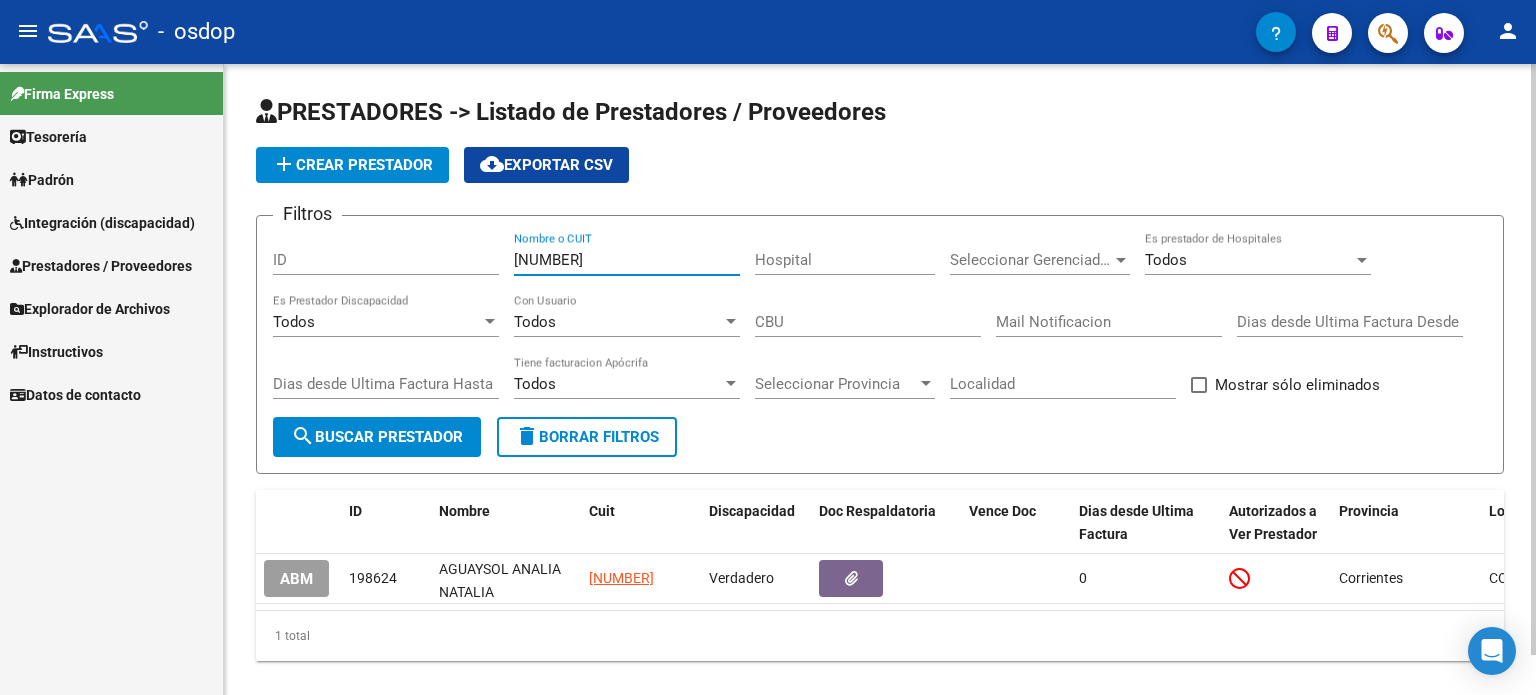 drag, startPoint x: 642, startPoint y: 263, endPoint x: 496, endPoint y: 254, distance: 146.27713 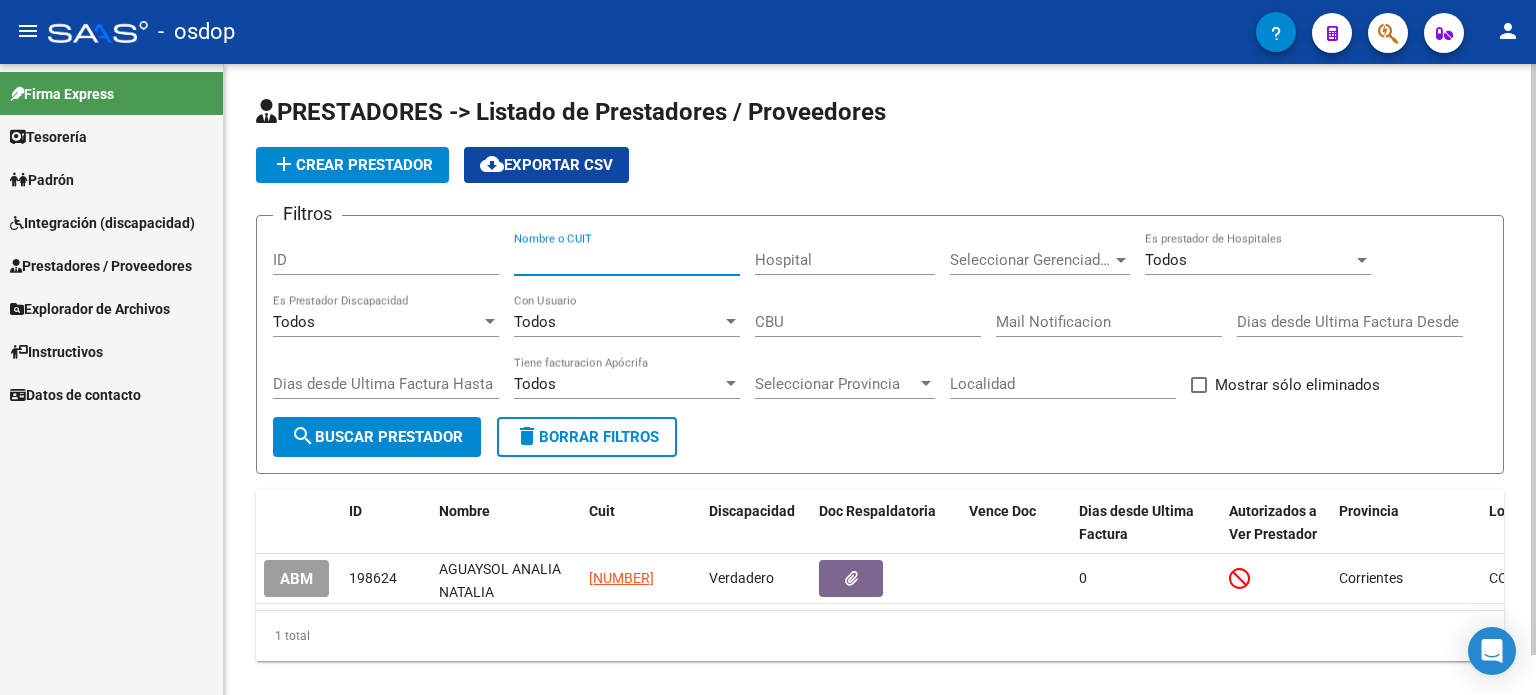 paste on "[NUMBER]" 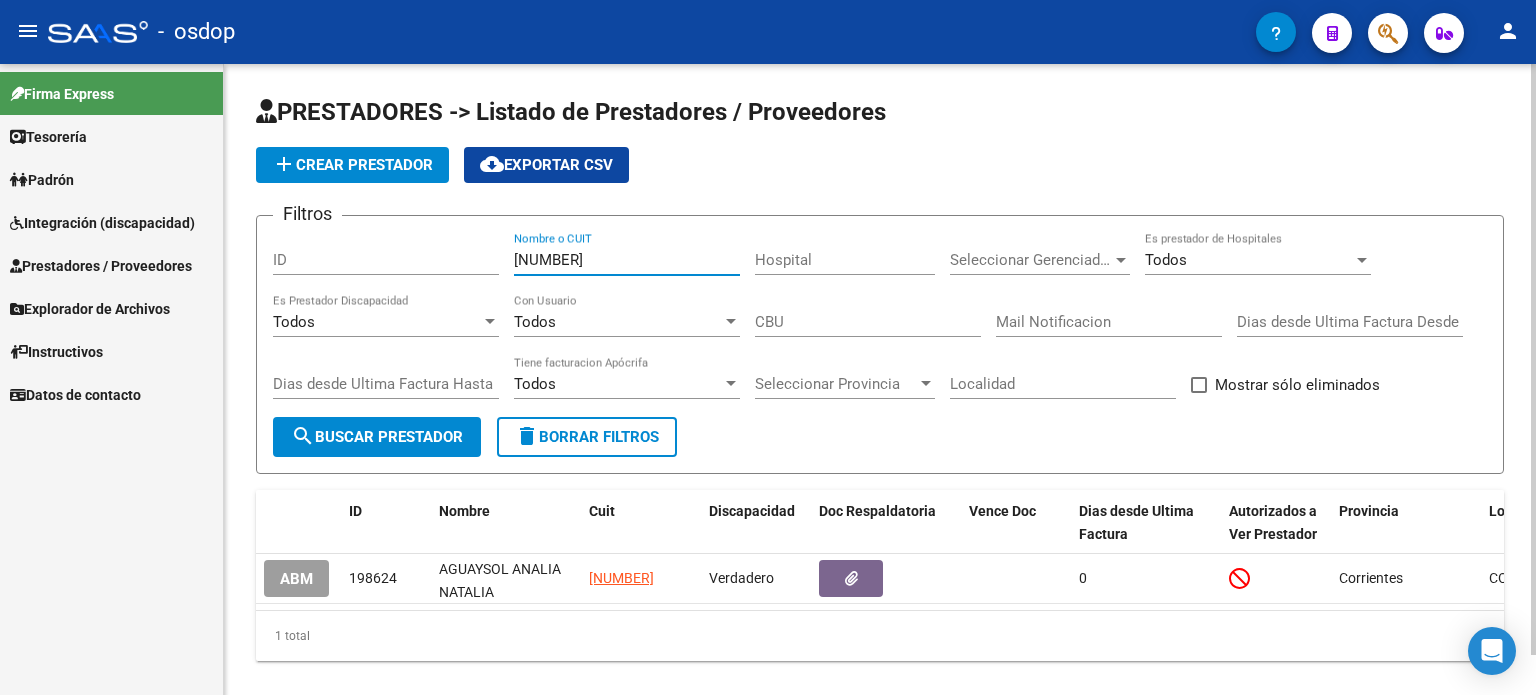 type on "[NUMBER]" 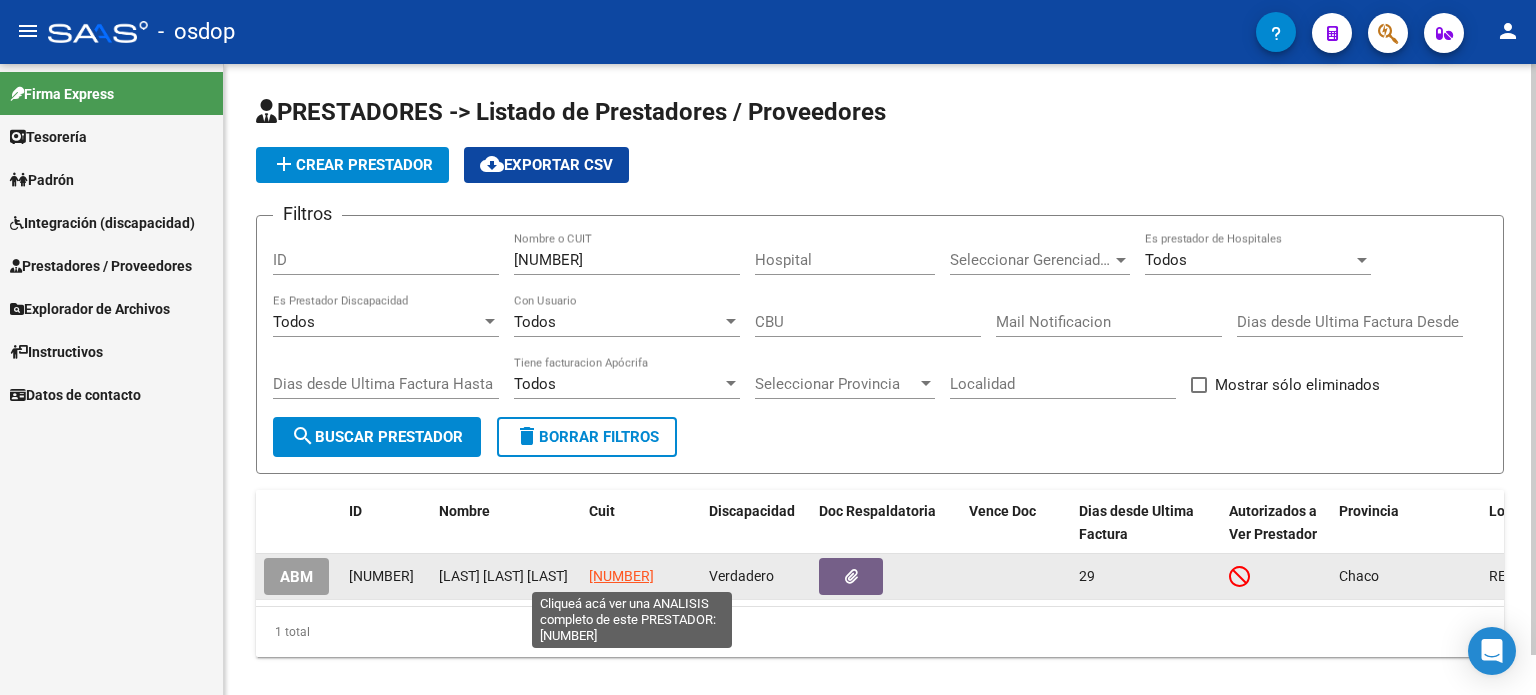click on "[NUMBER]" 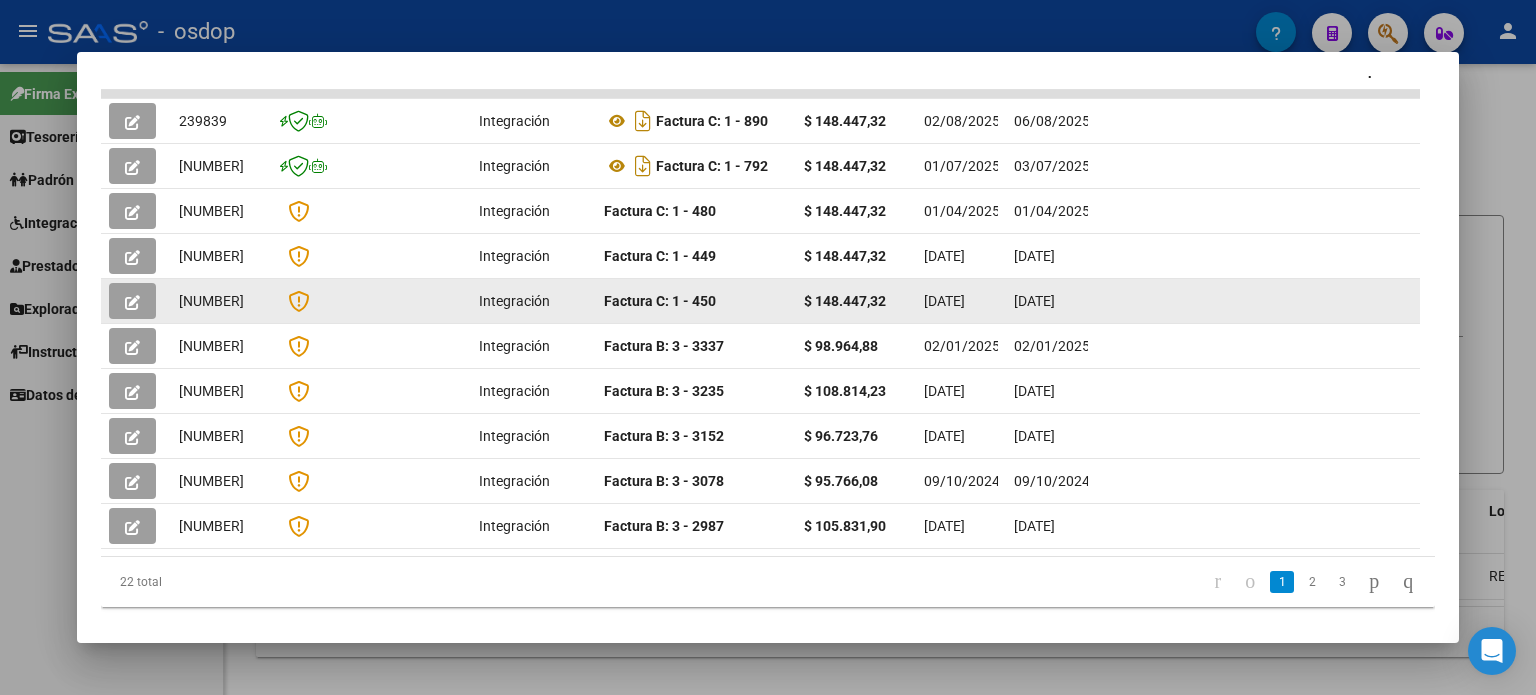scroll, scrollTop: 373, scrollLeft: 0, axis: vertical 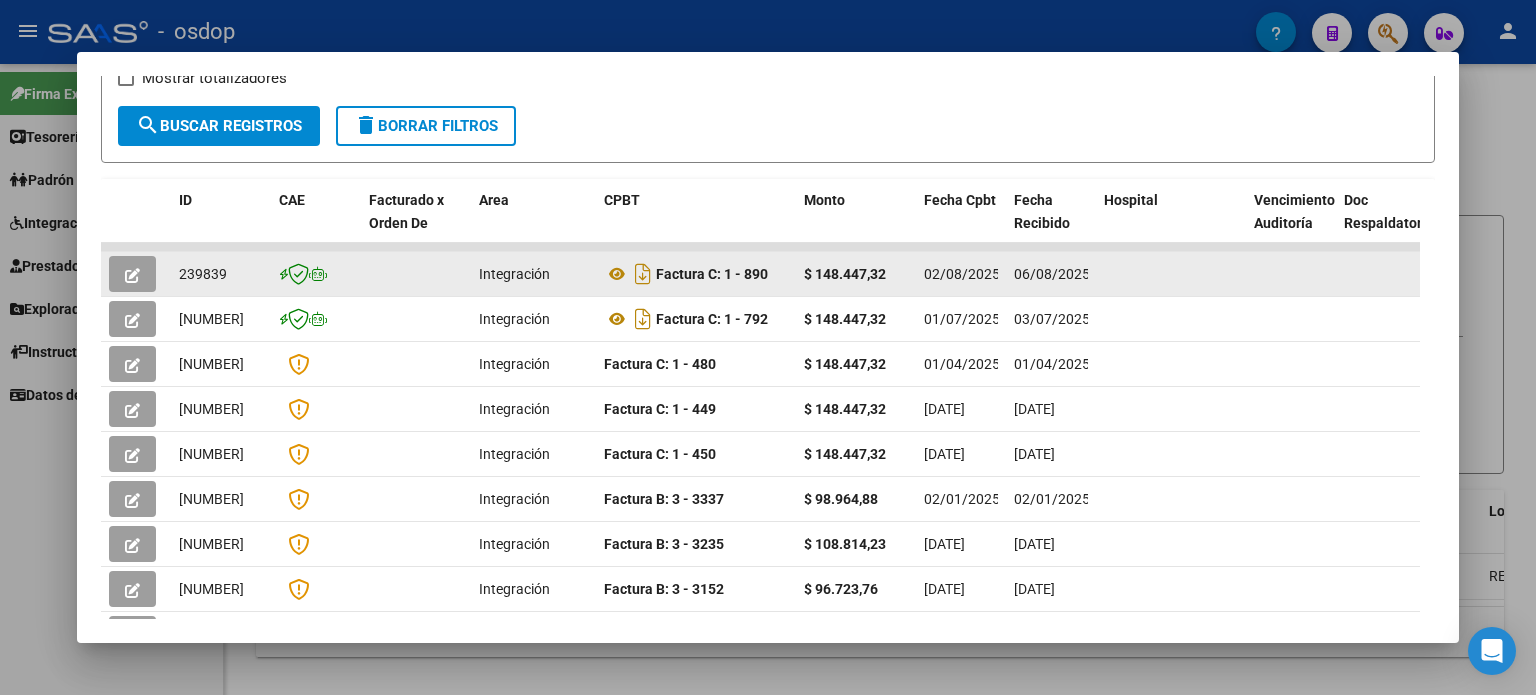 click 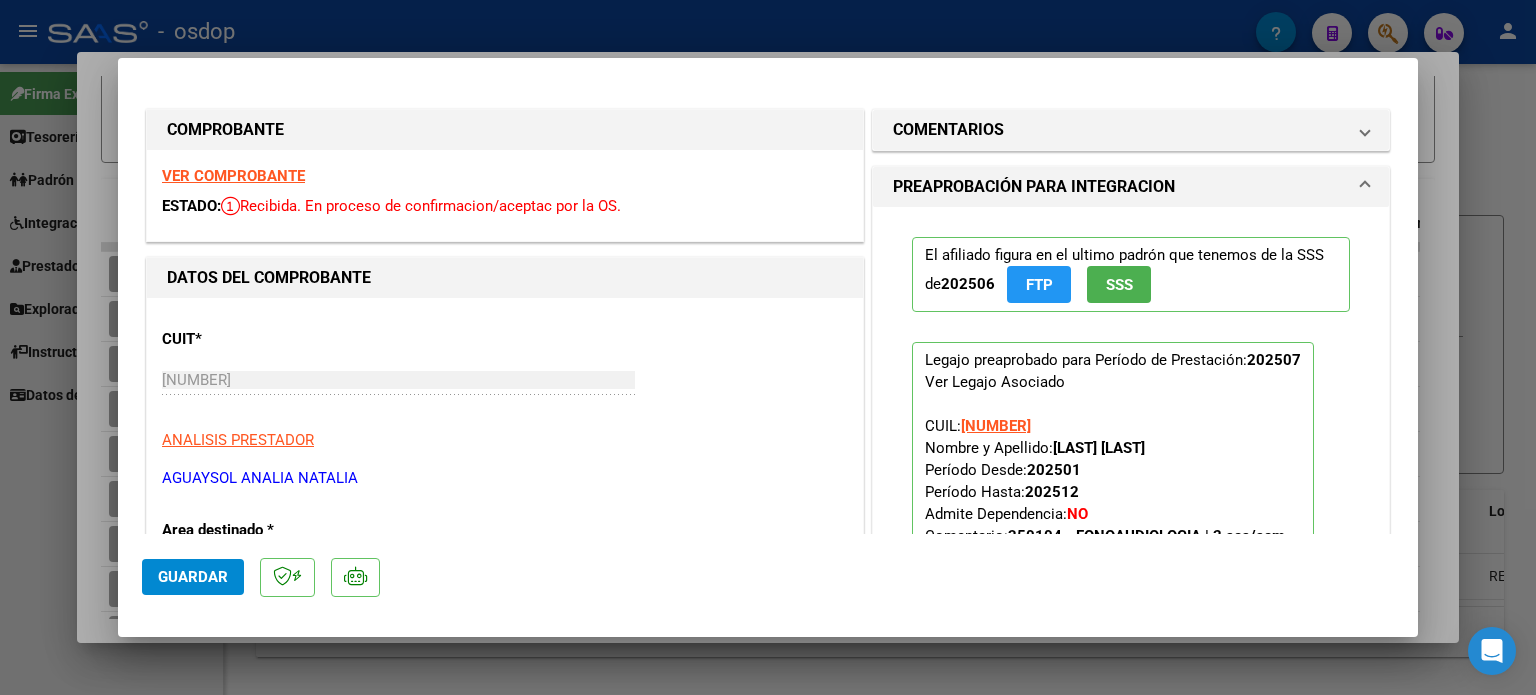 type 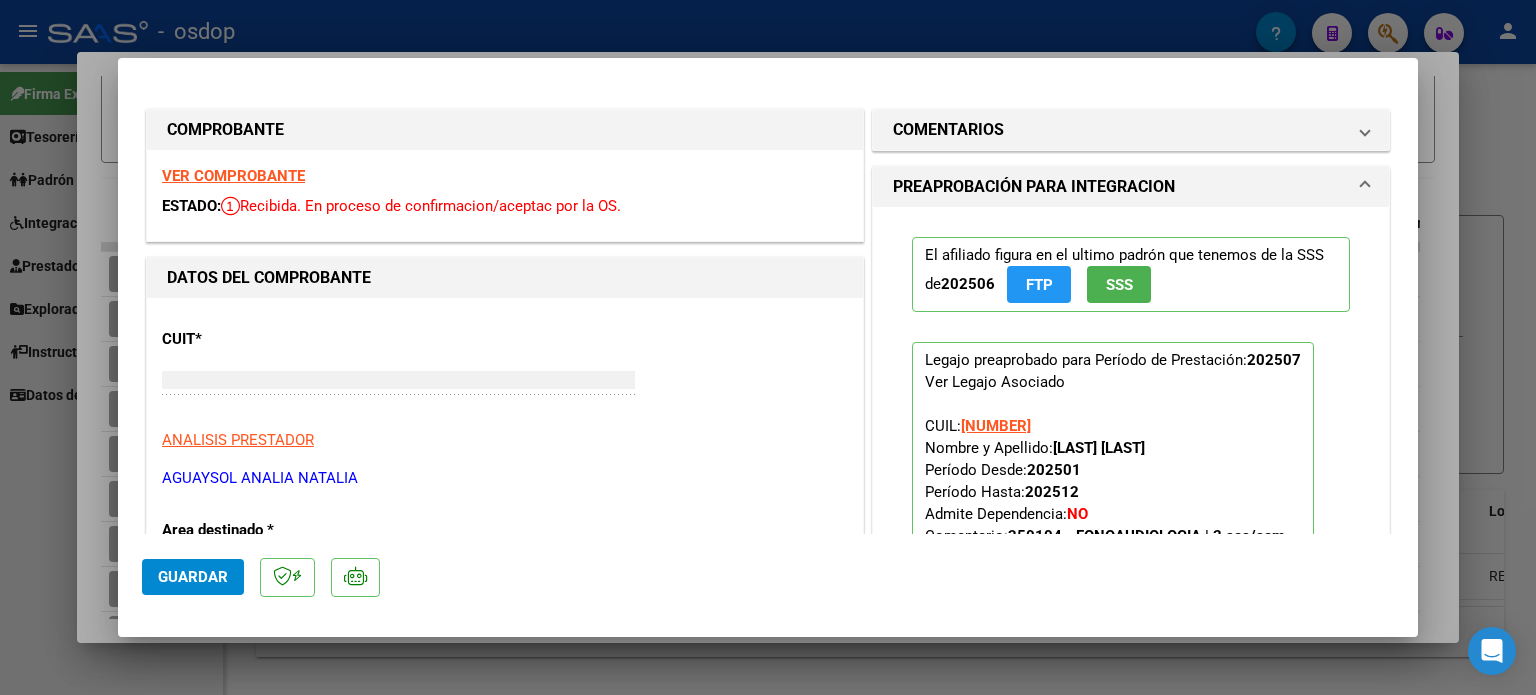type 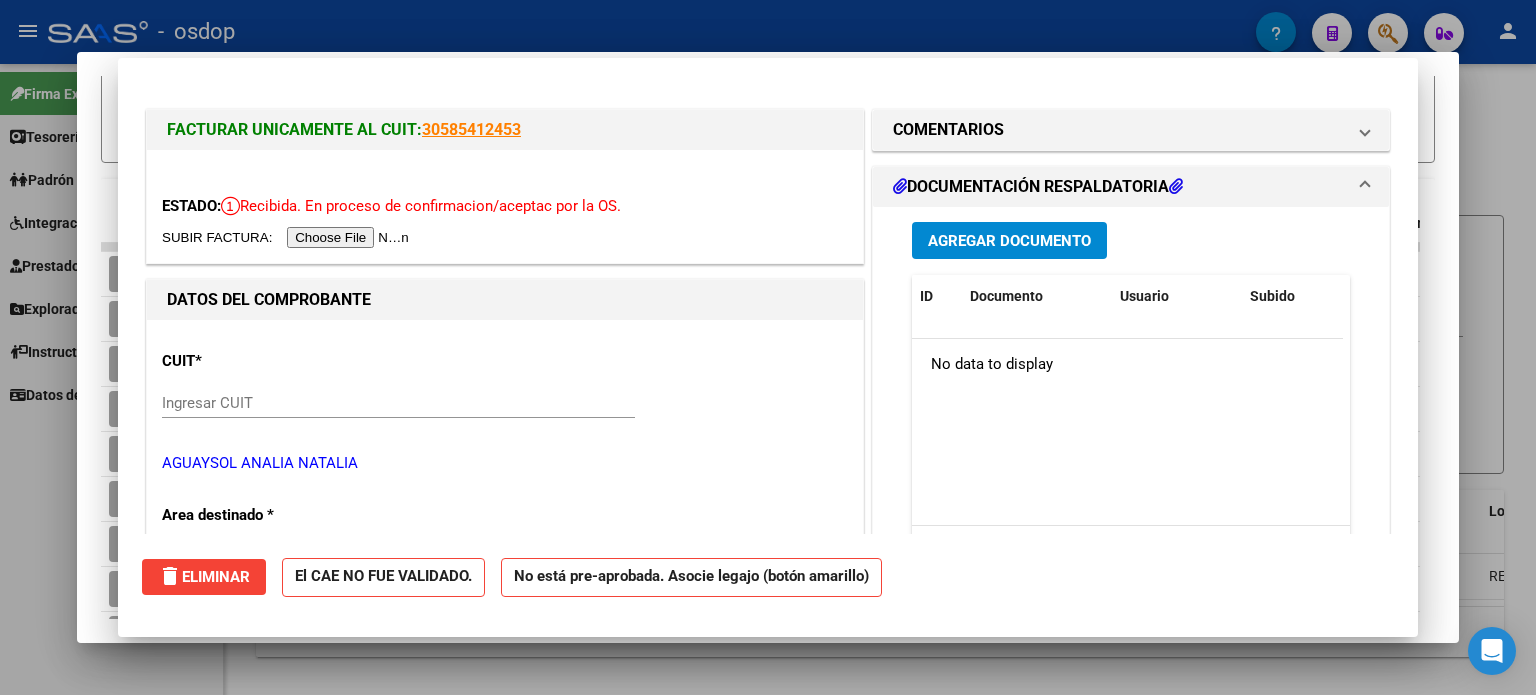 type 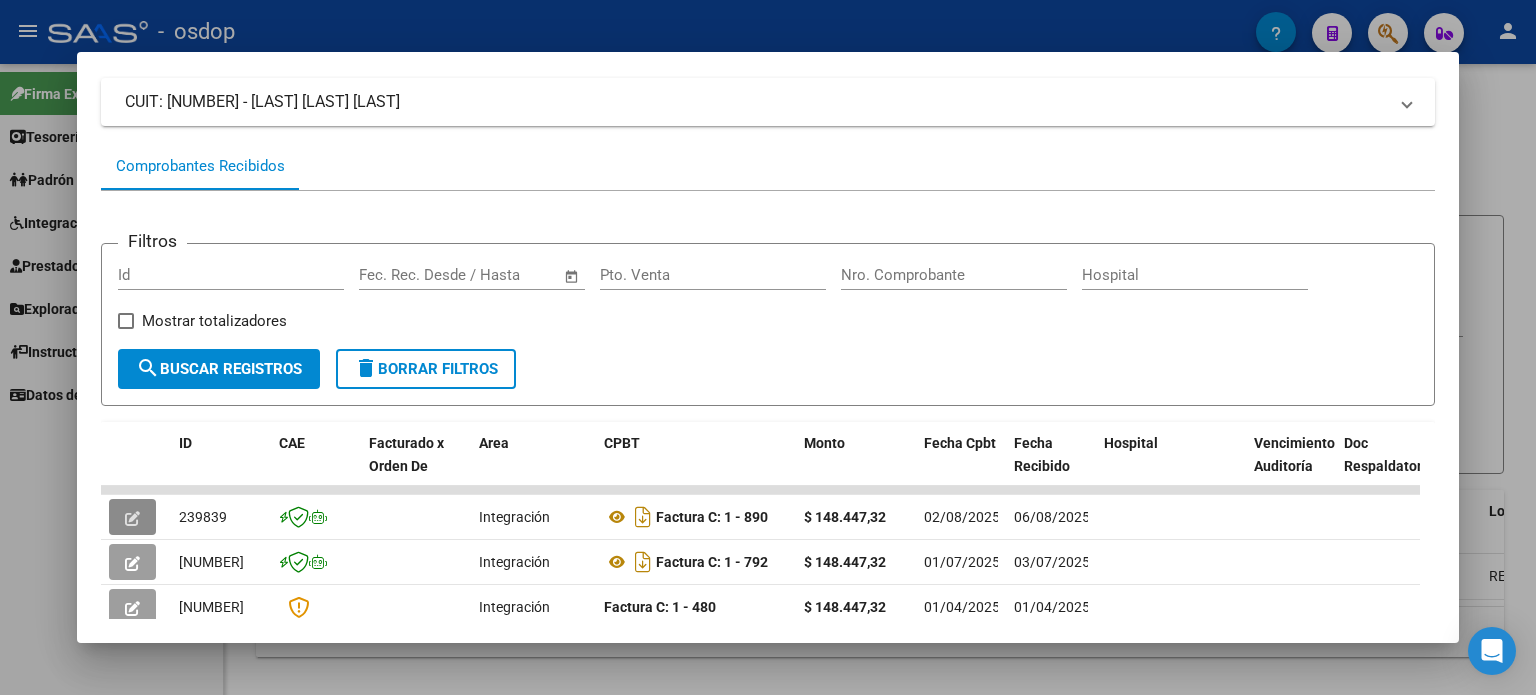 scroll, scrollTop: 273, scrollLeft: 0, axis: vertical 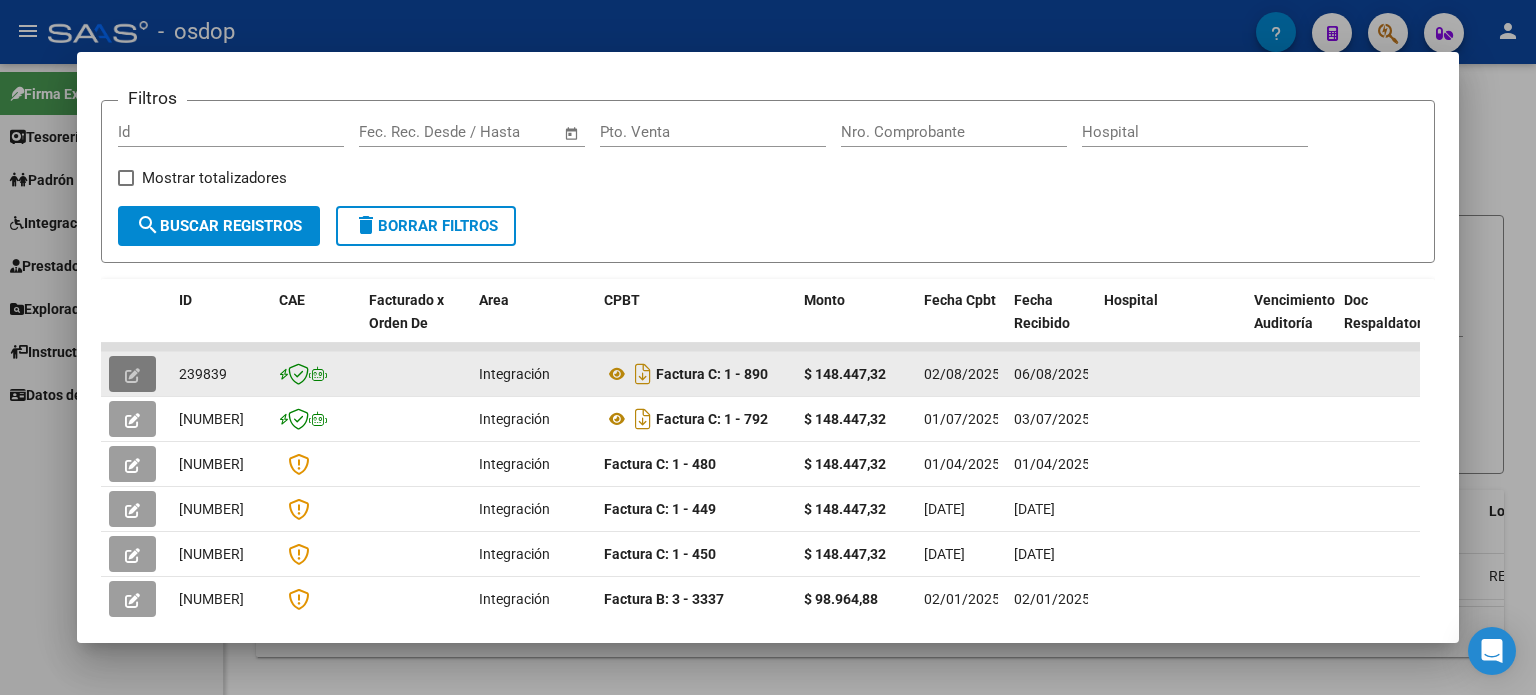 click 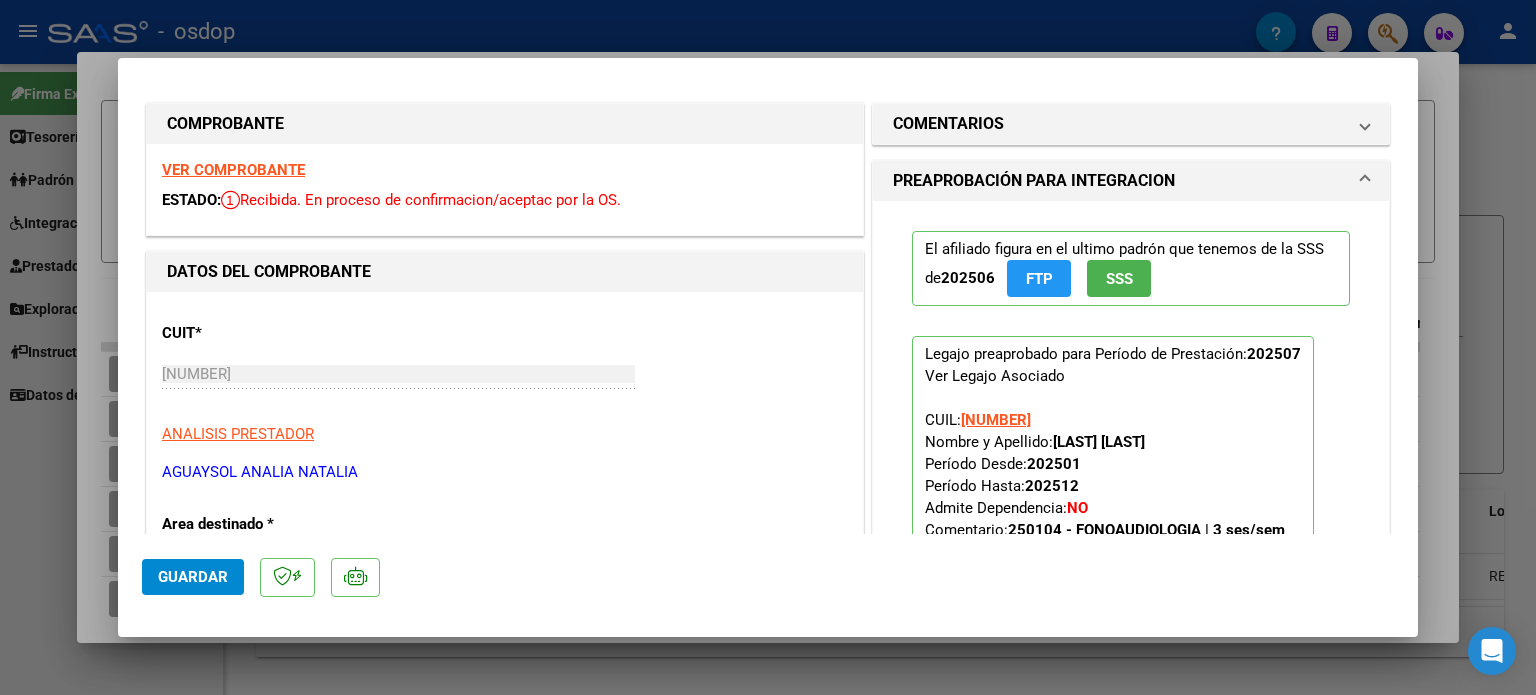 scroll, scrollTop: 0, scrollLeft: 0, axis: both 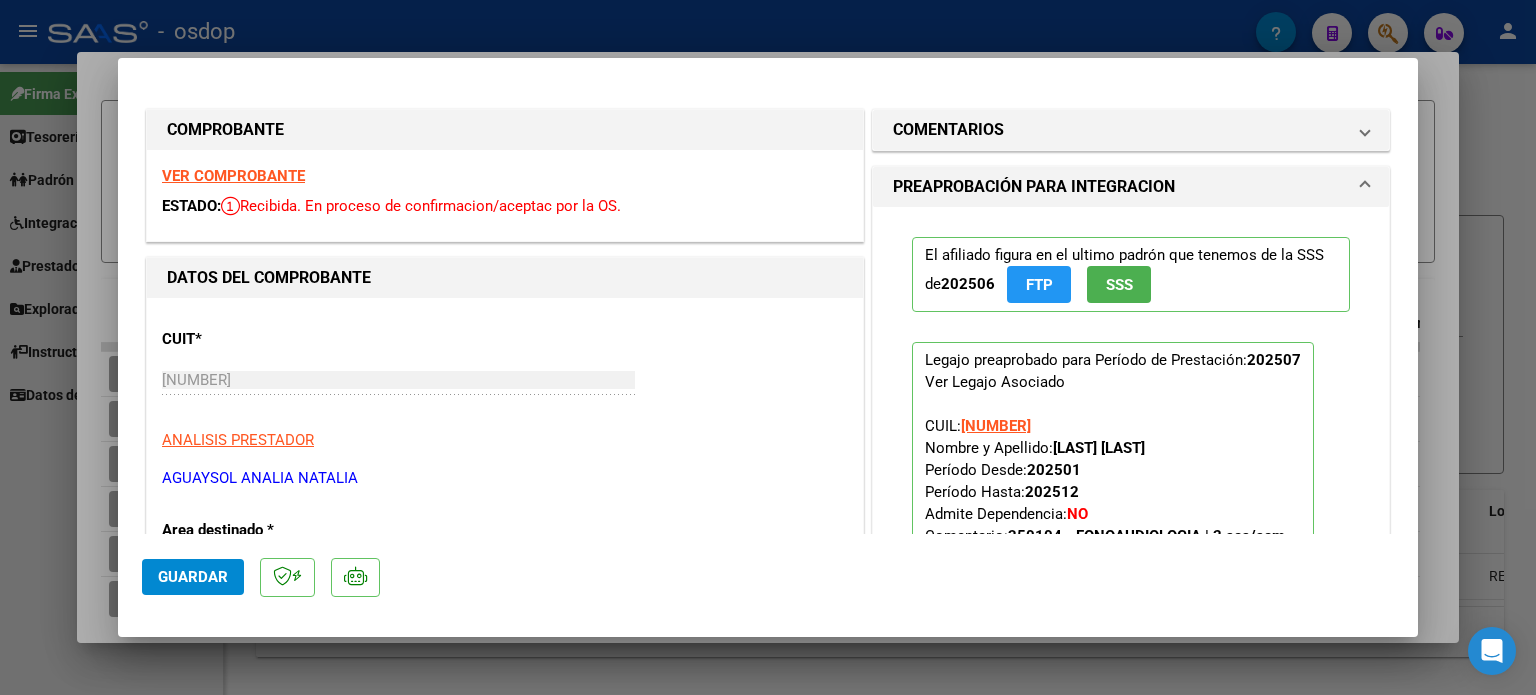 type 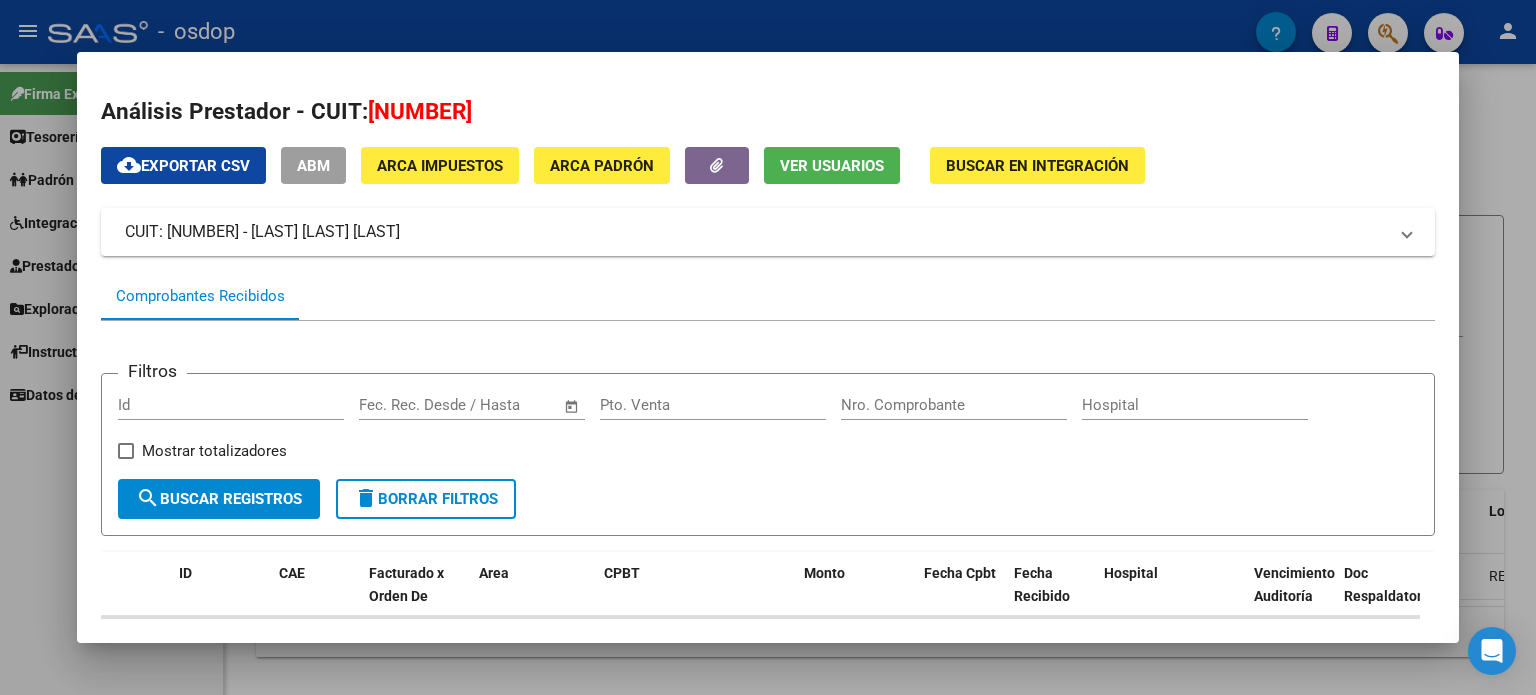 scroll, scrollTop: 0, scrollLeft: 0, axis: both 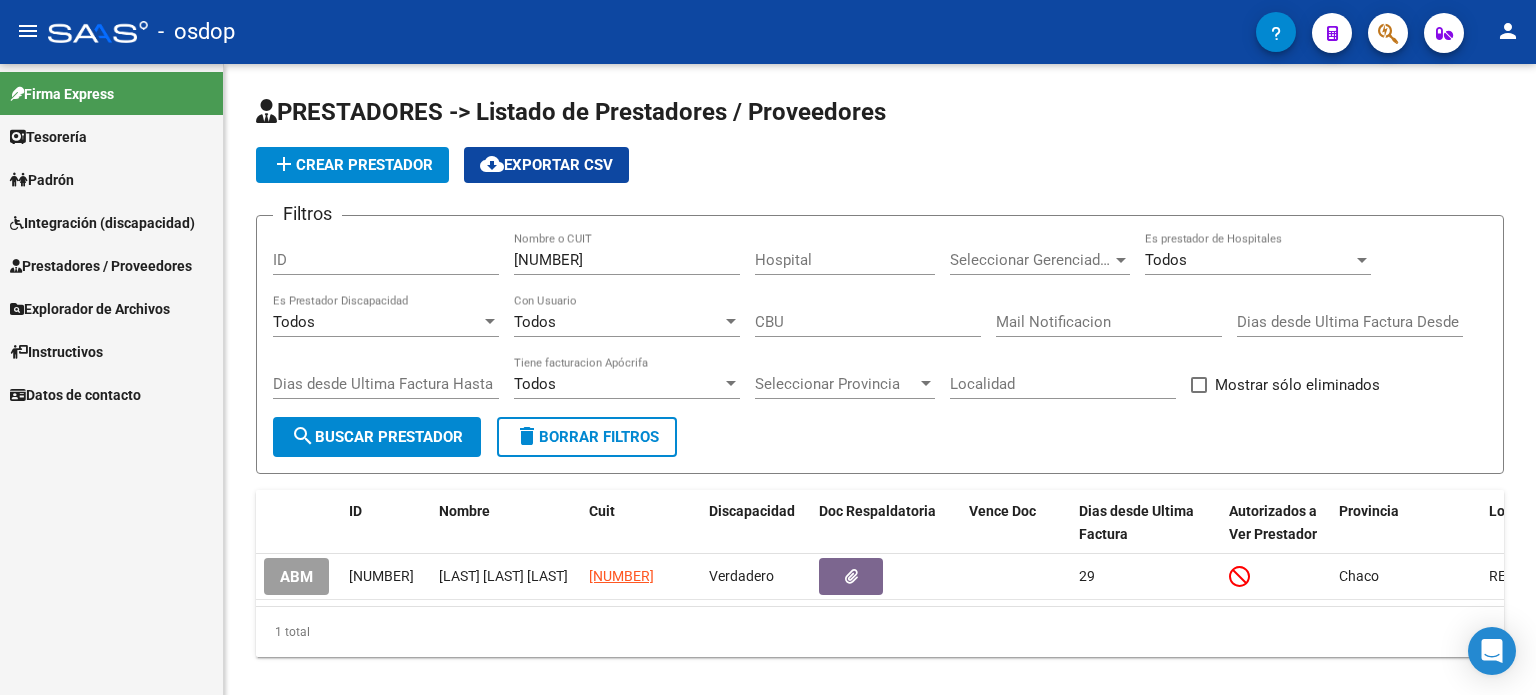 click on "Prestadores / Proveedores" at bounding box center (101, 266) 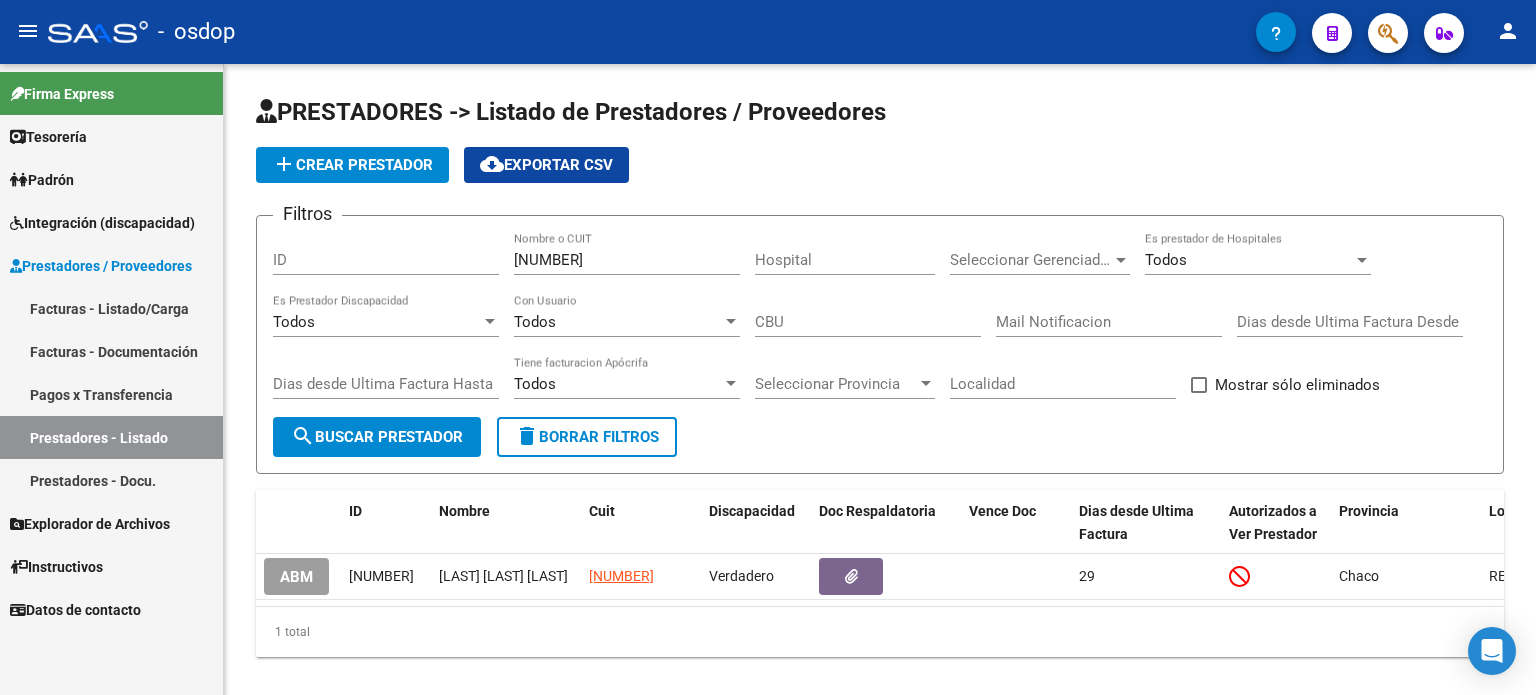 click on "Facturas - Listado/Carga" at bounding box center [111, 308] 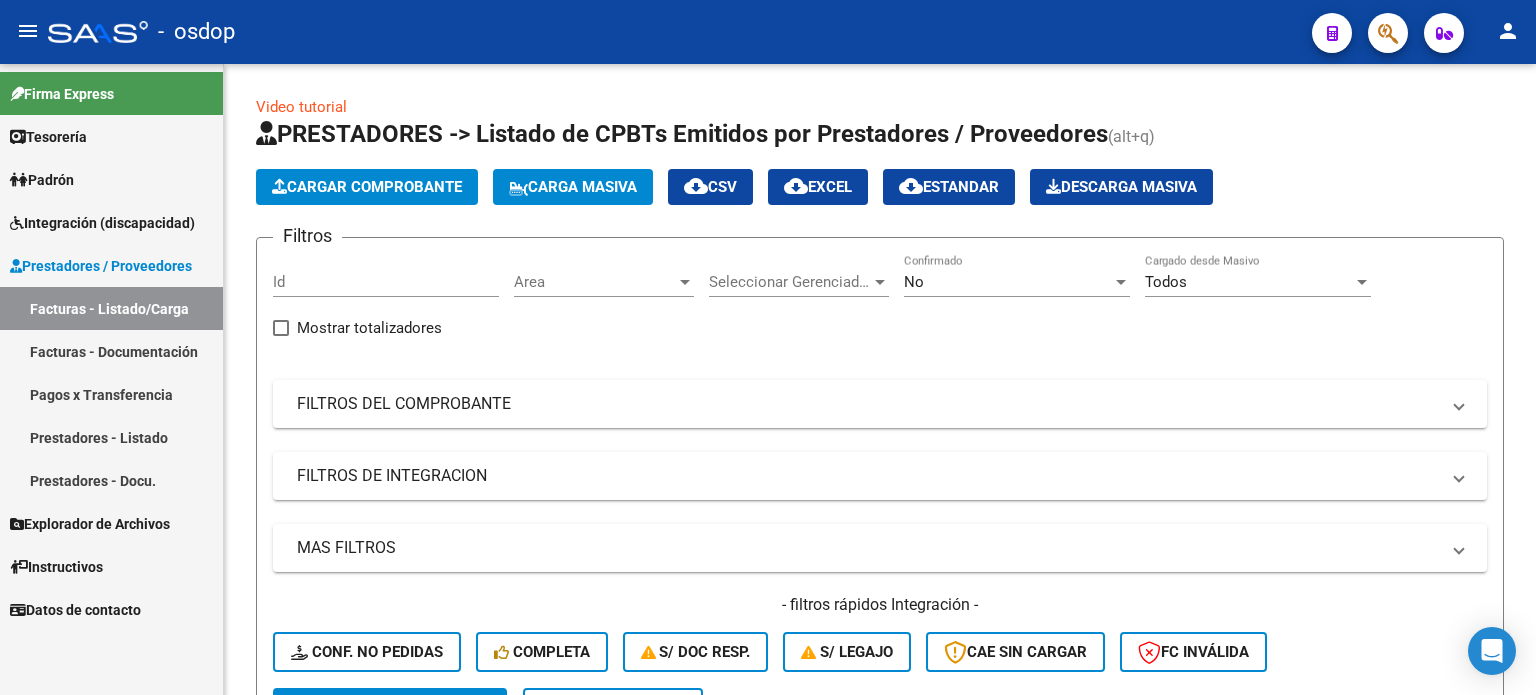 click on "Prestadores - Listado" at bounding box center (111, 437) 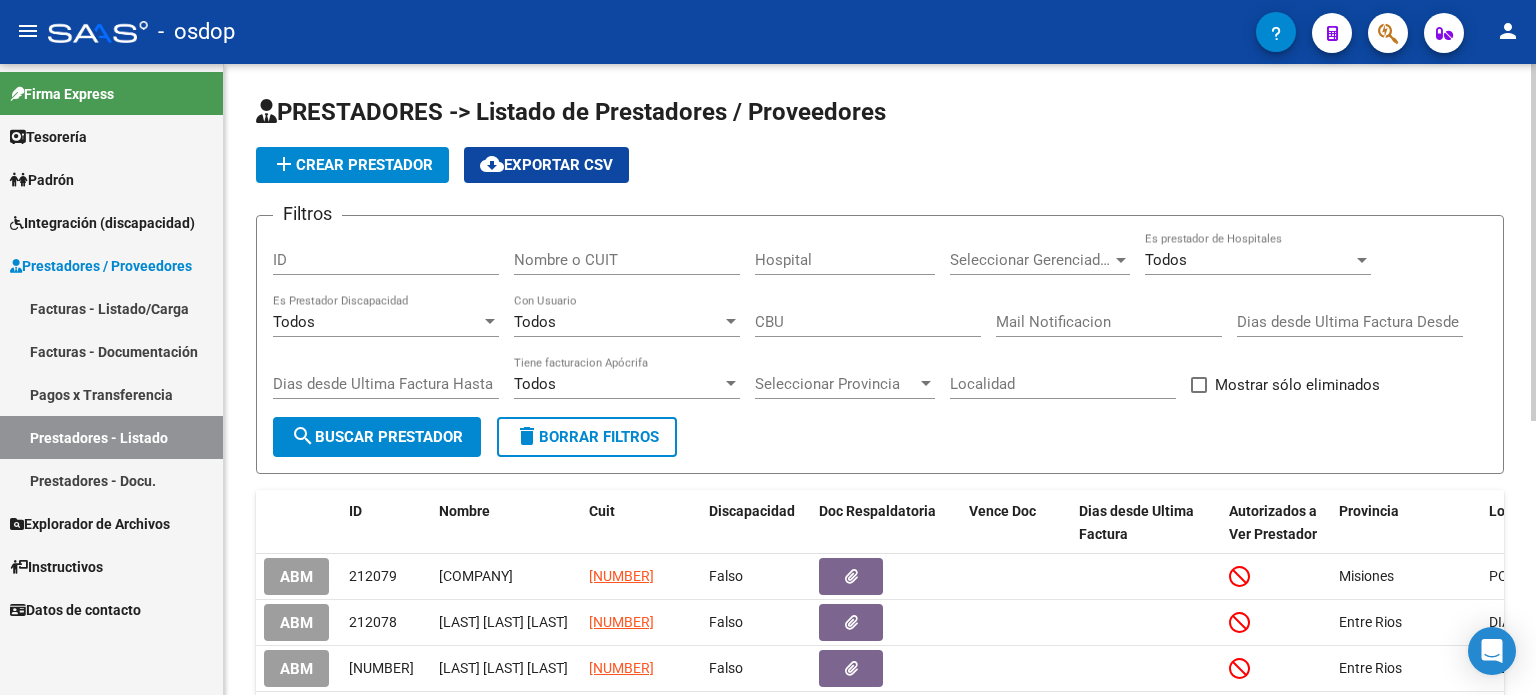 click on "Nombre o CUIT" at bounding box center [627, 260] 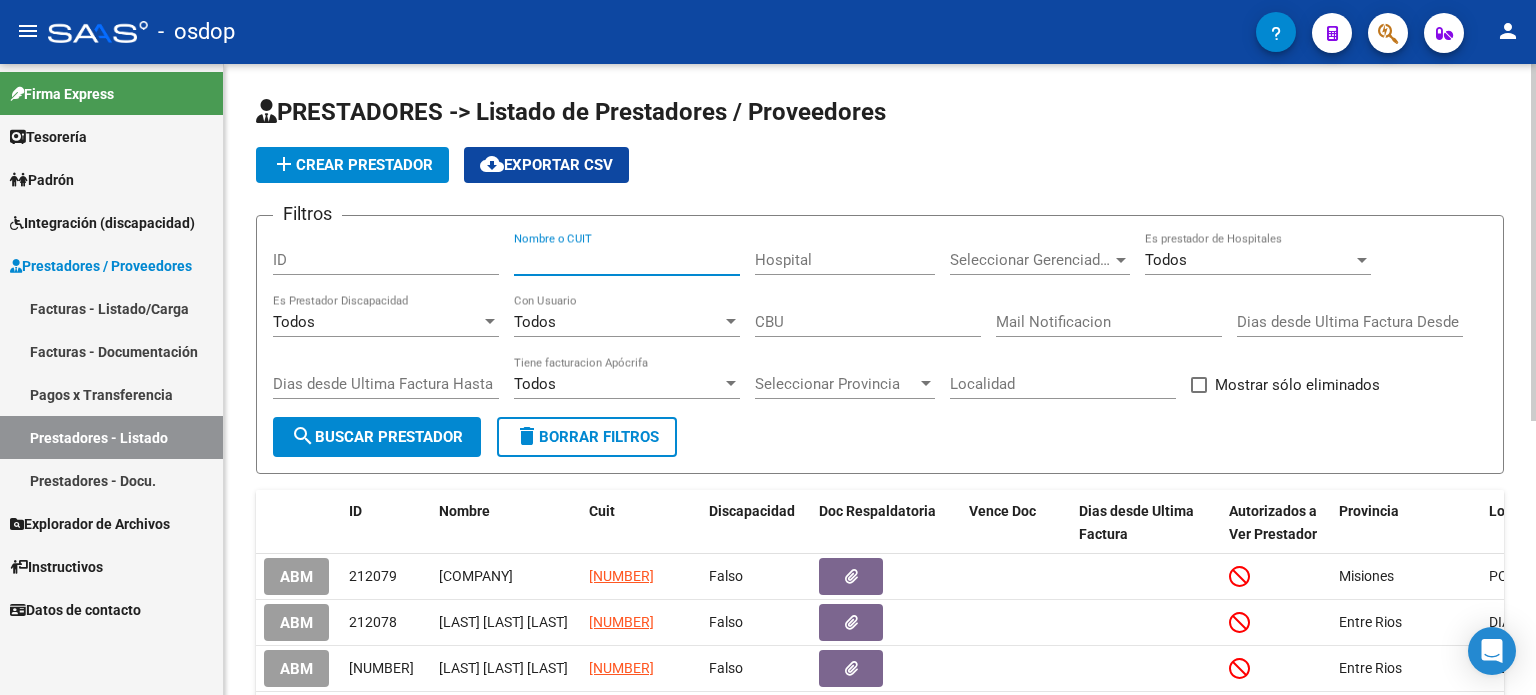 paste on "[NUMBER]" 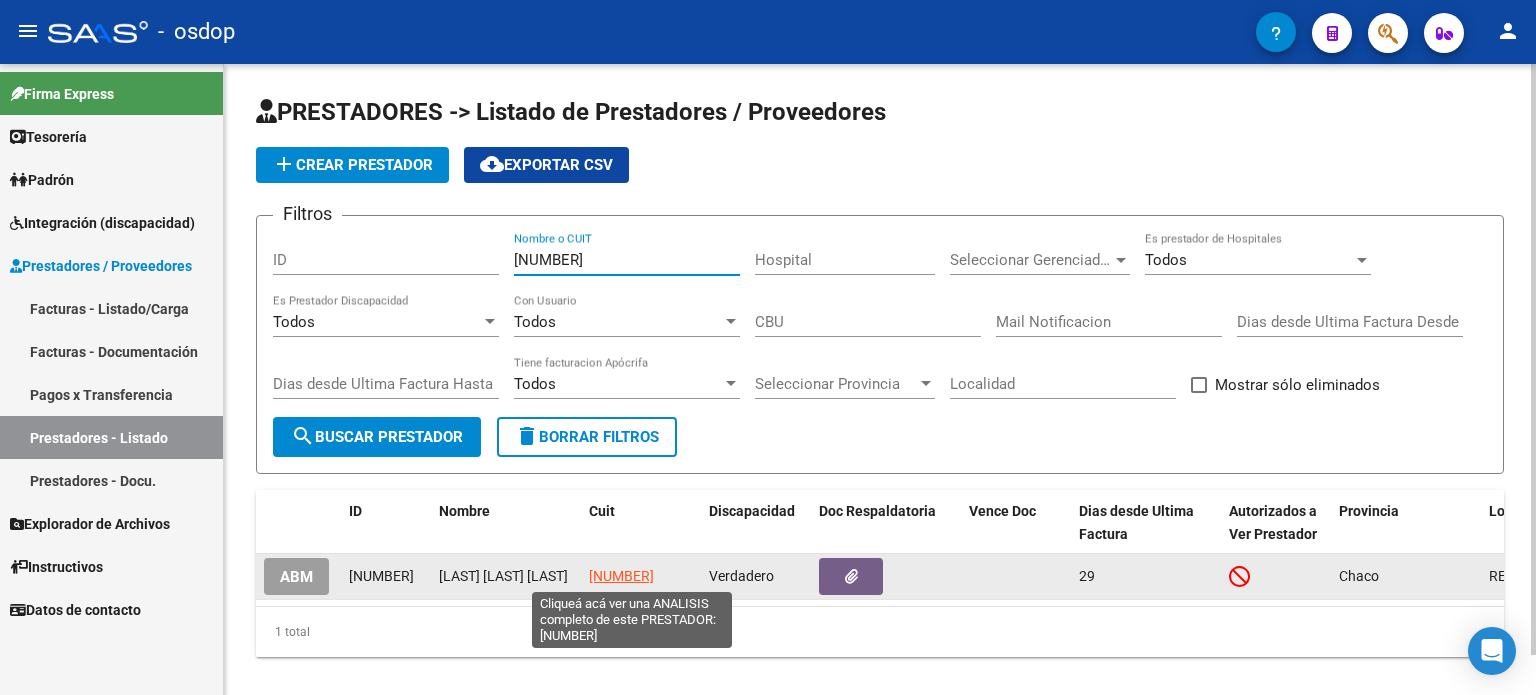 type on "[NUMBER]" 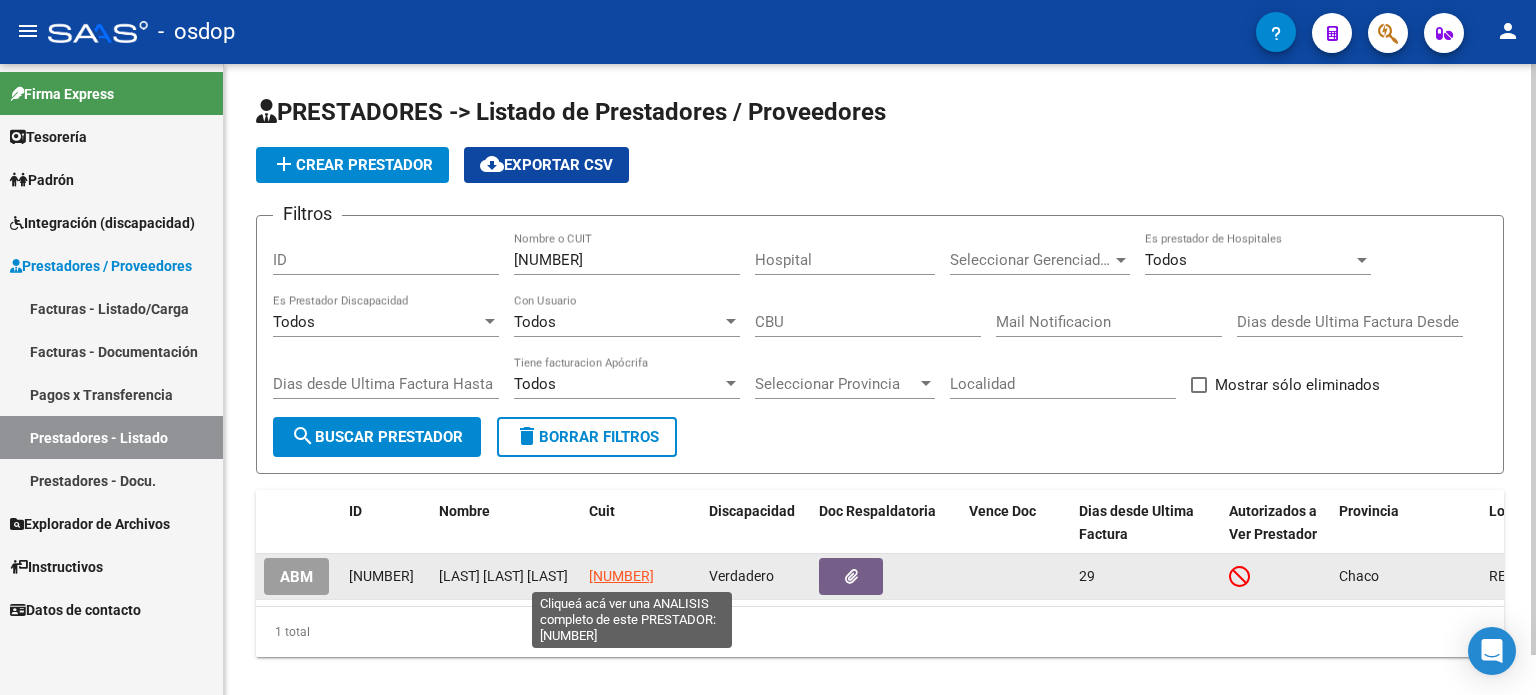 click on "[NUMBER]" 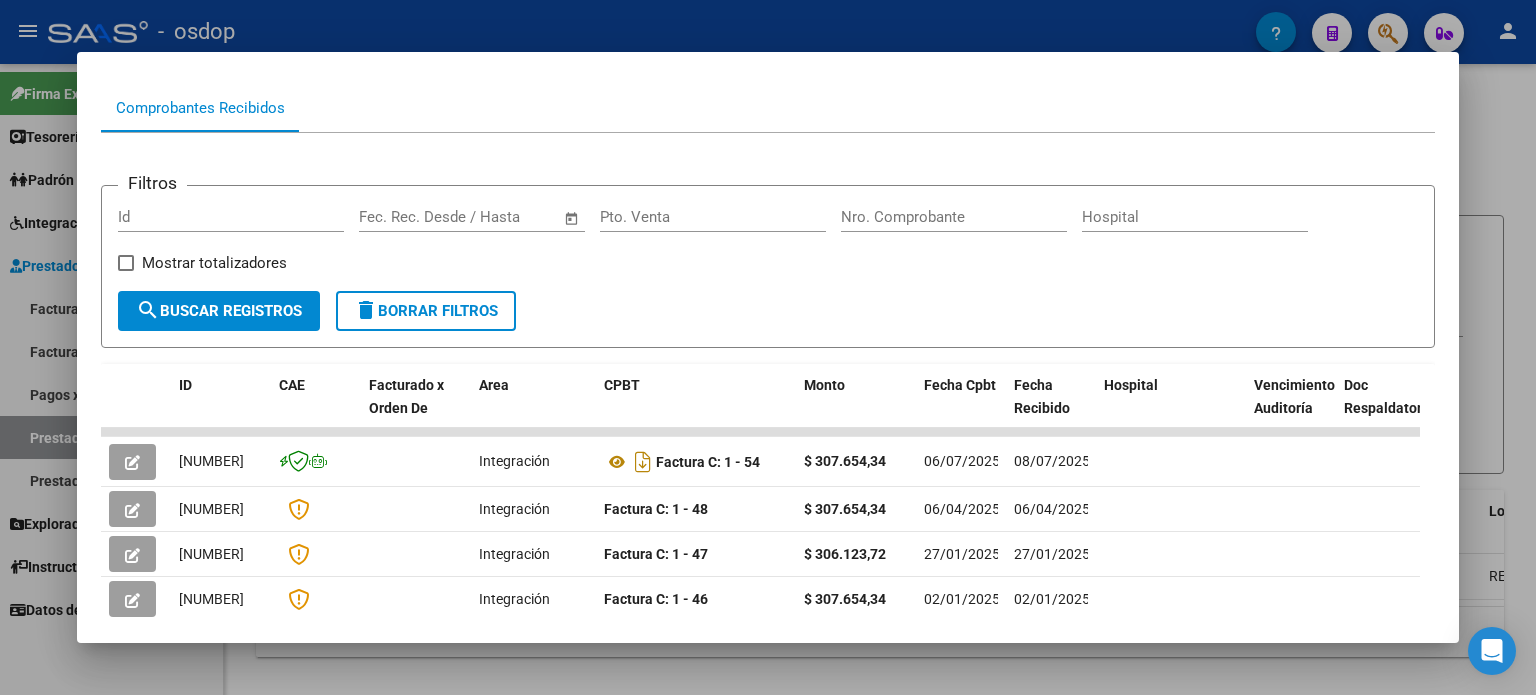 scroll, scrollTop: 189, scrollLeft: 0, axis: vertical 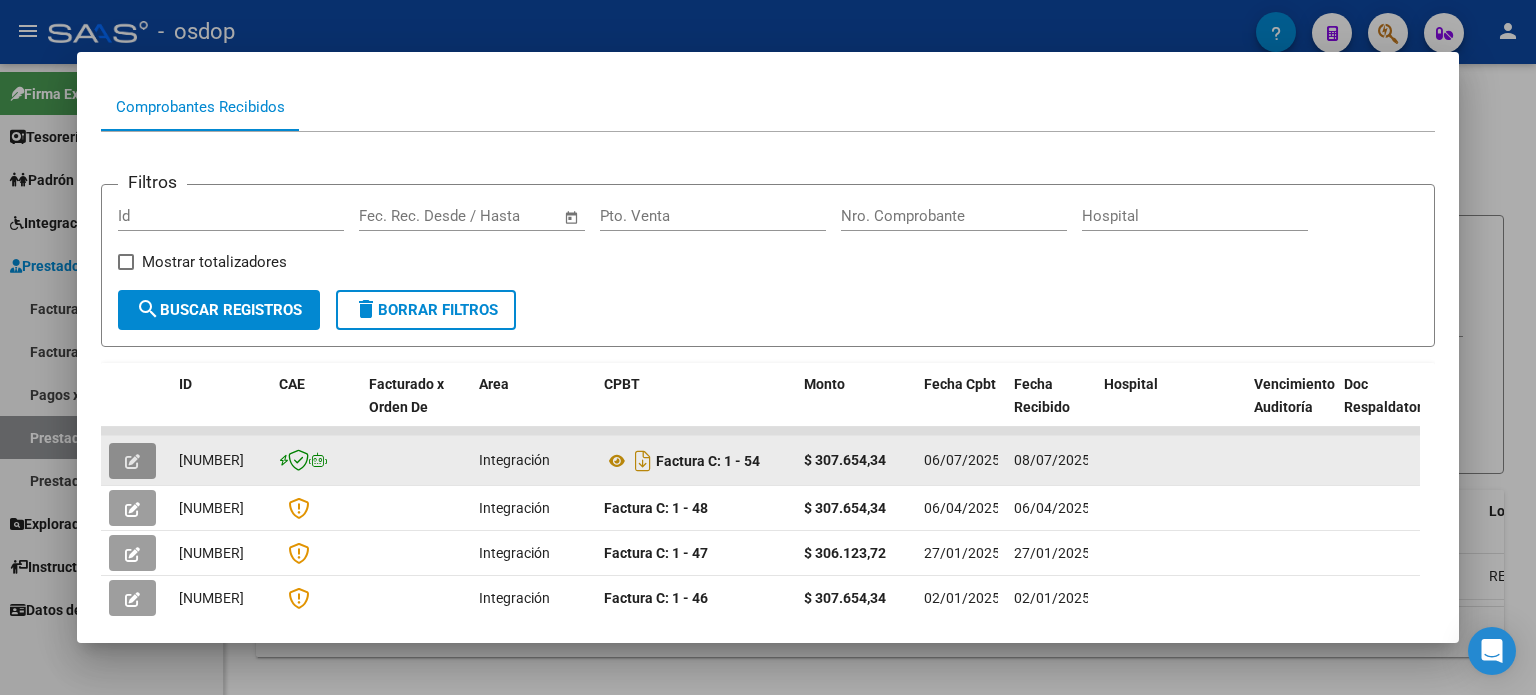 click 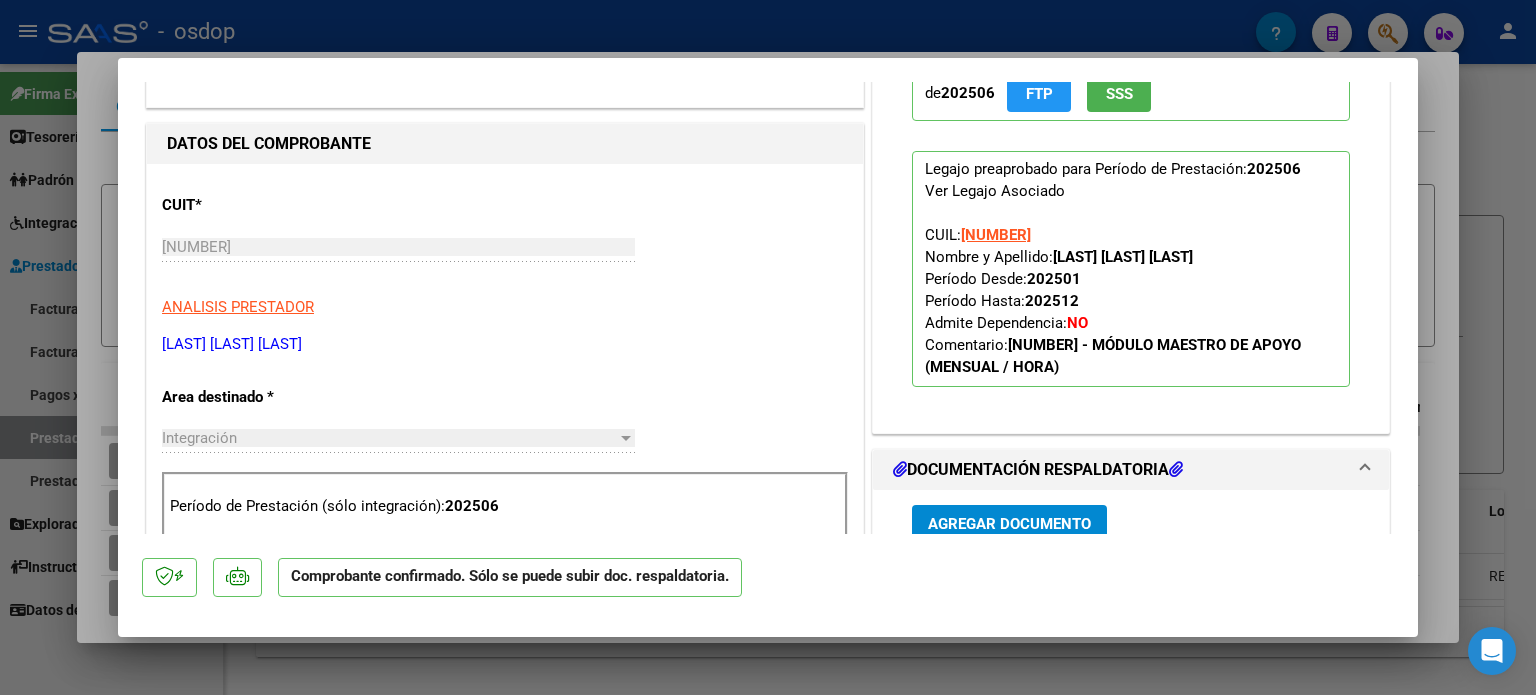 scroll, scrollTop: 600, scrollLeft: 0, axis: vertical 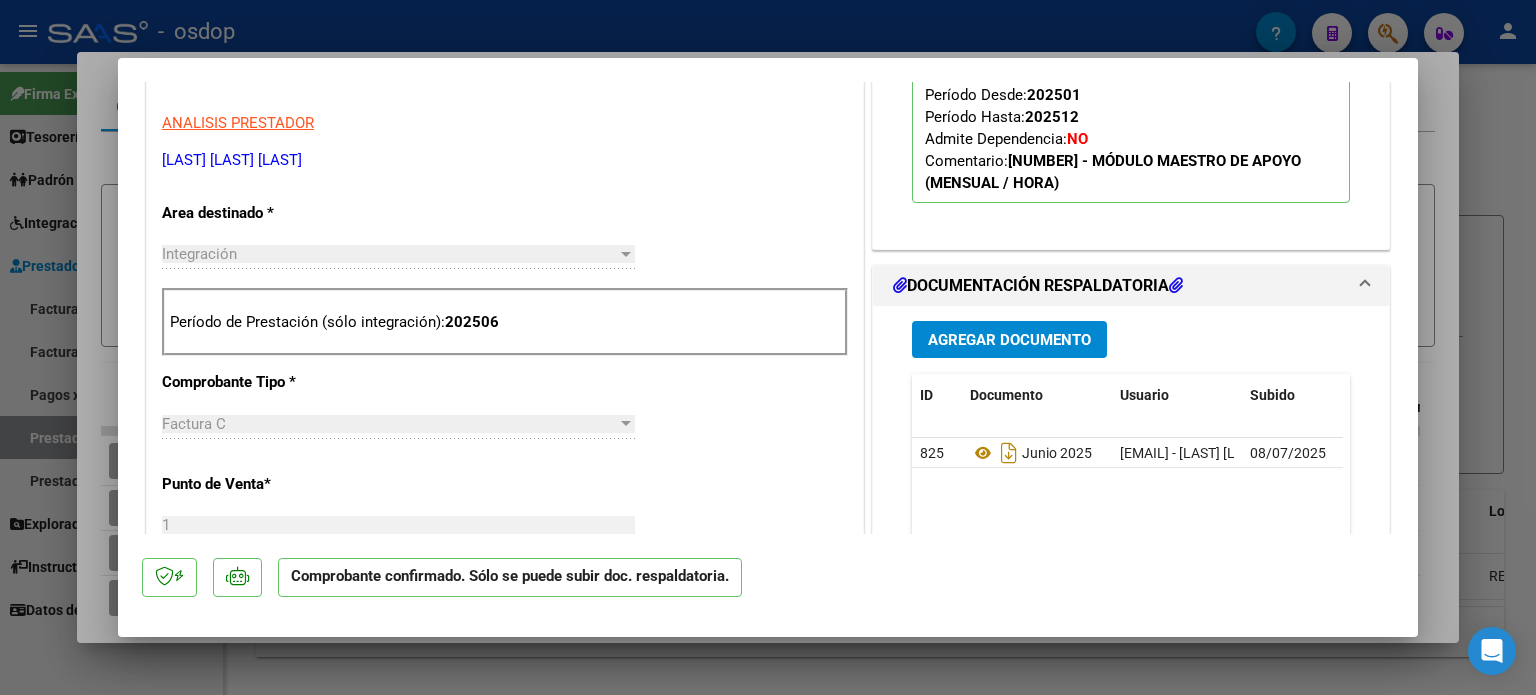 type 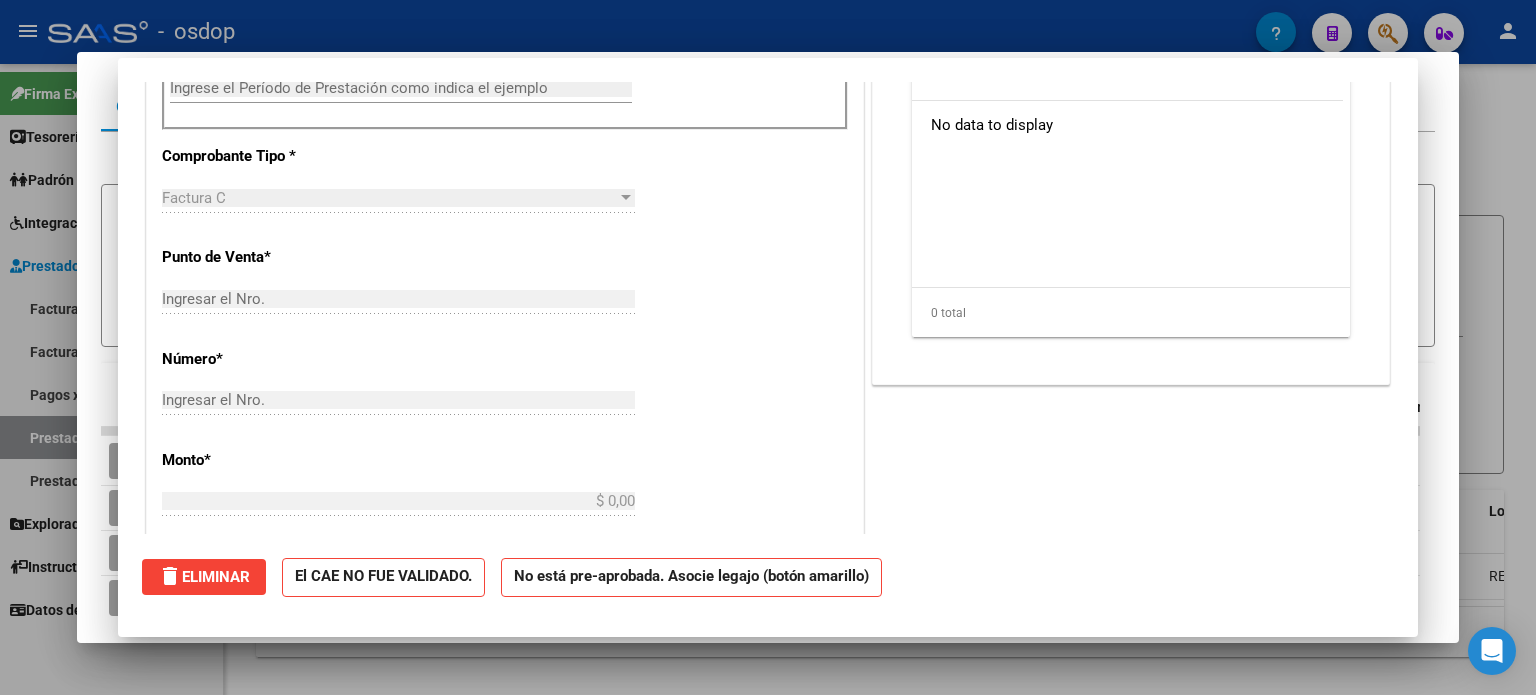 type 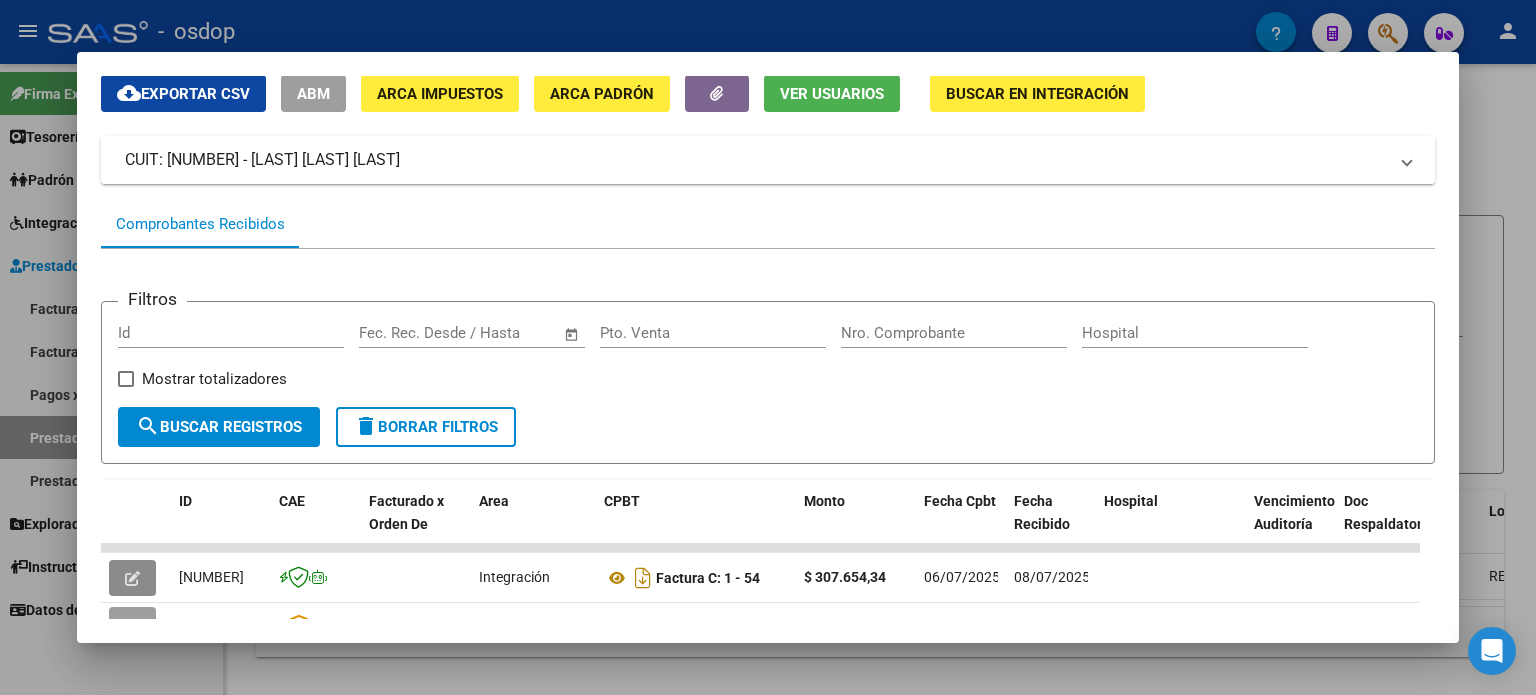 scroll, scrollTop: 0, scrollLeft: 0, axis: both 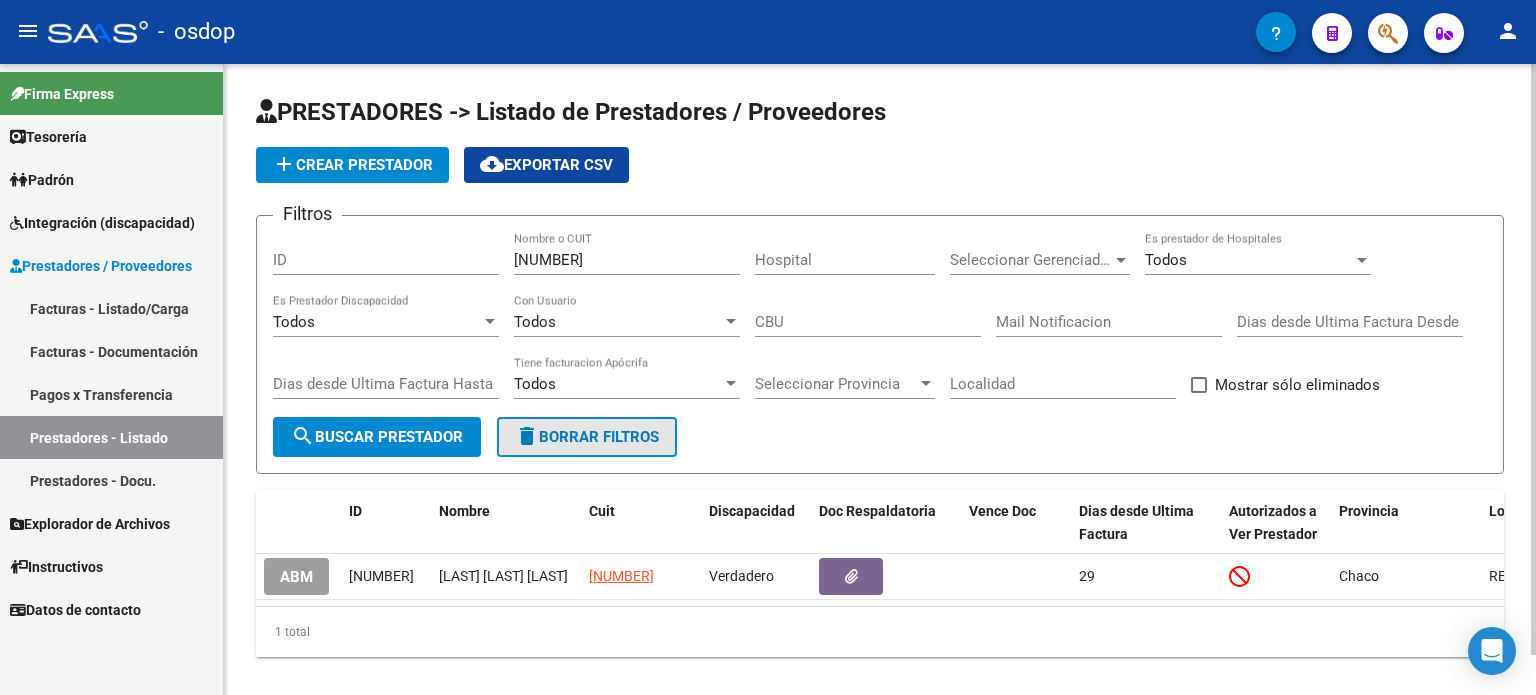 drag, startPoint x: 513, startPoint y: 430, endPoint x: 532, endPoint y: 436, distance: 19.924858 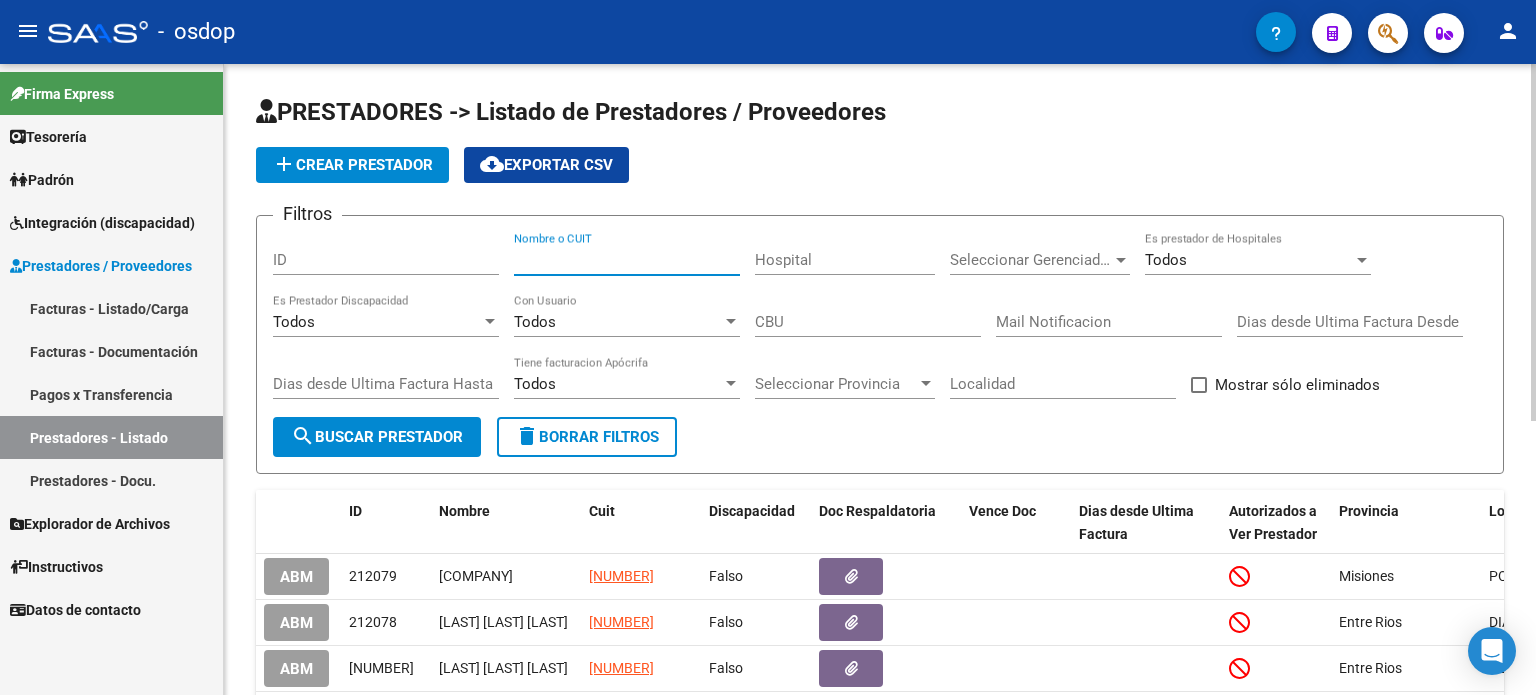 click on "Nombre o CUIT" at bounding box center (627, 260) 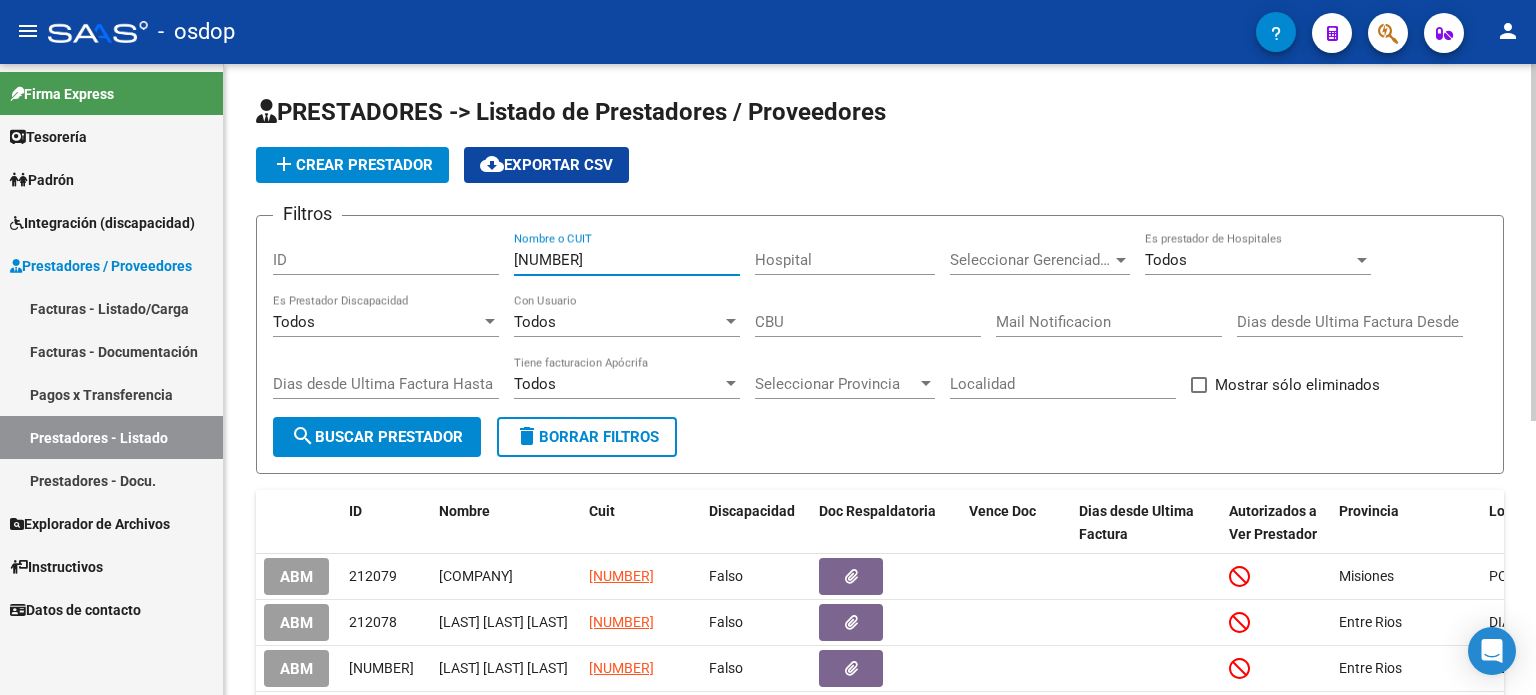 type on "[NUMBER]" 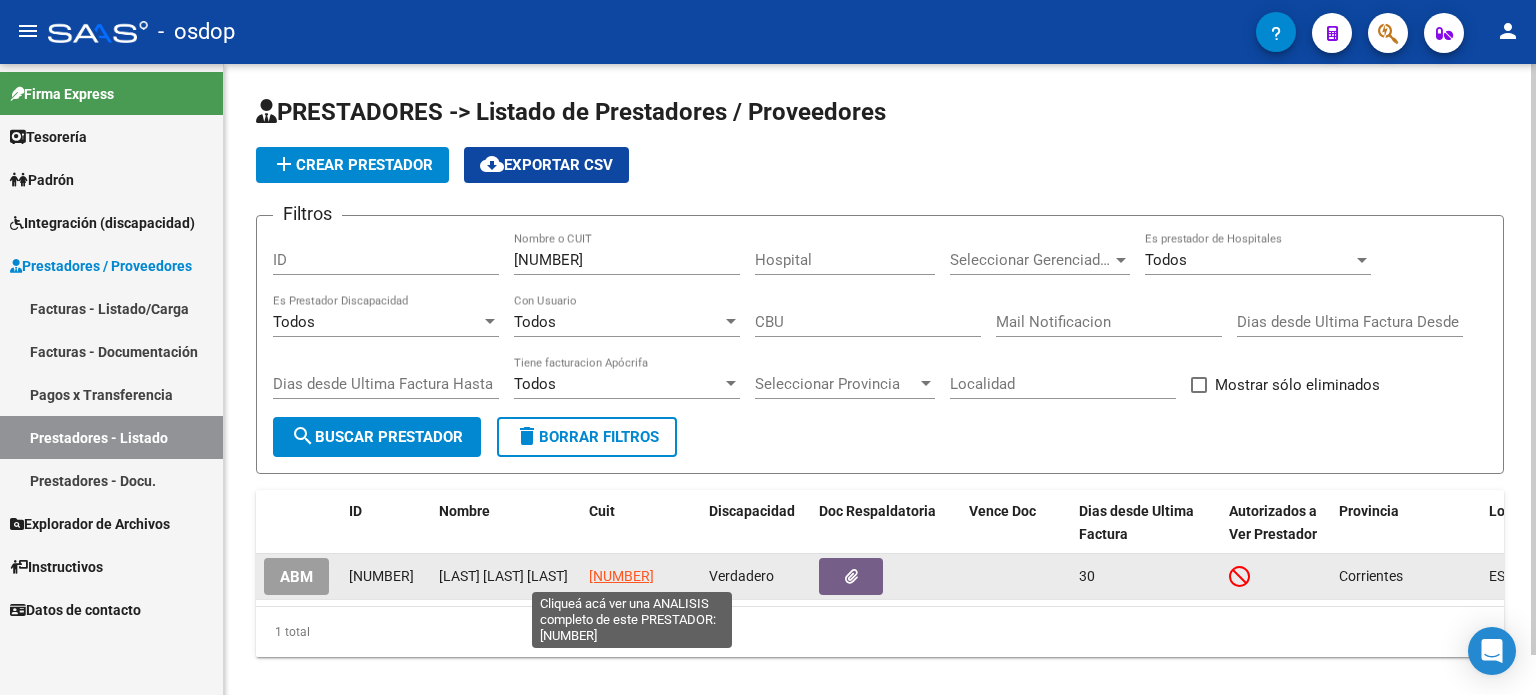 click on "[NUMBER]" 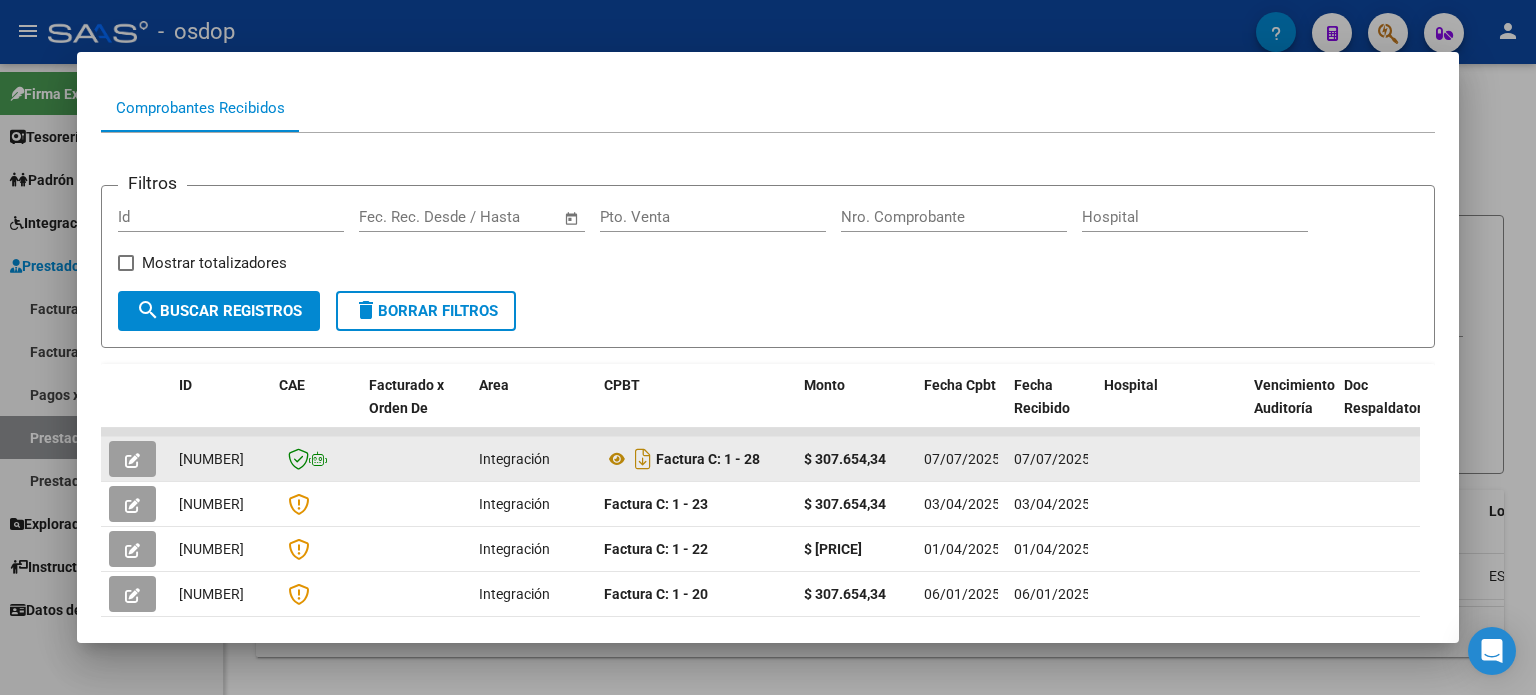 scroll, scrollTop: 189, scrollLeft: 0, axis: vertical 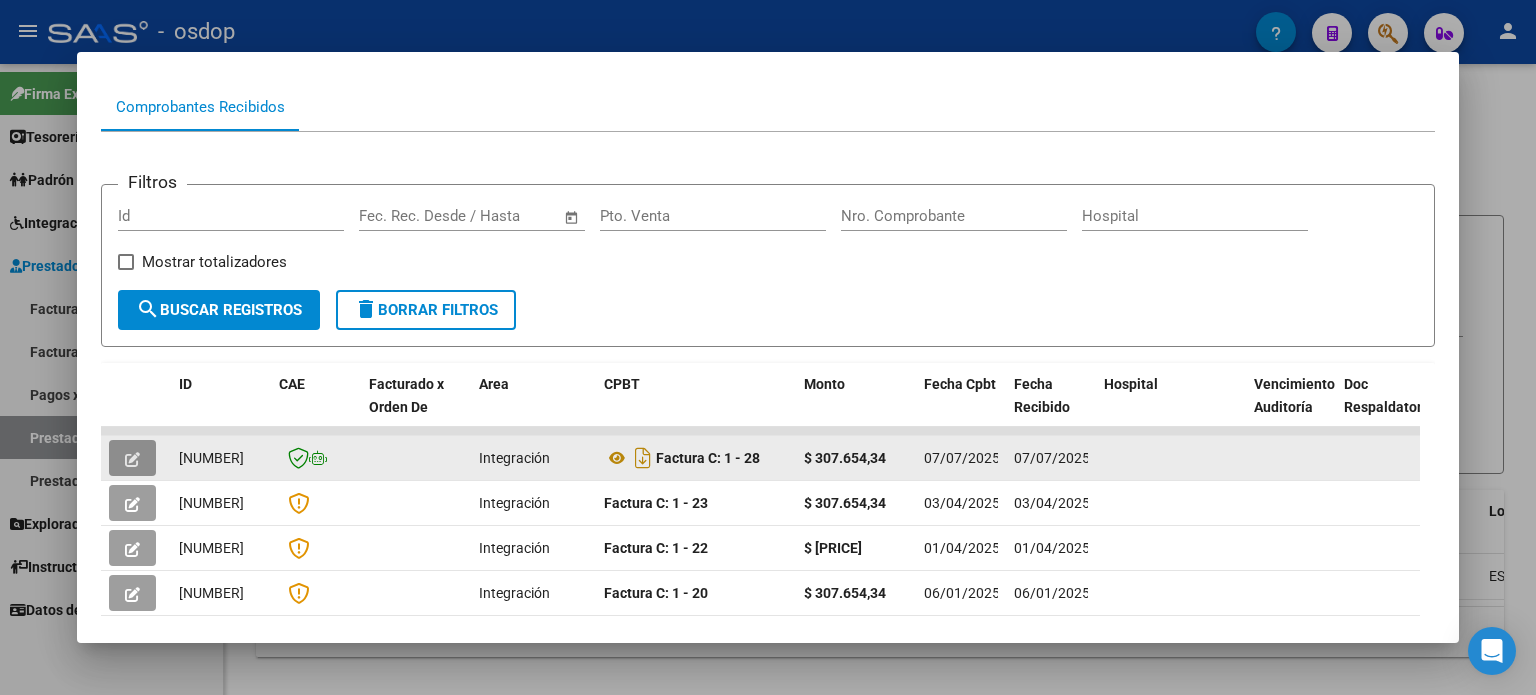 click 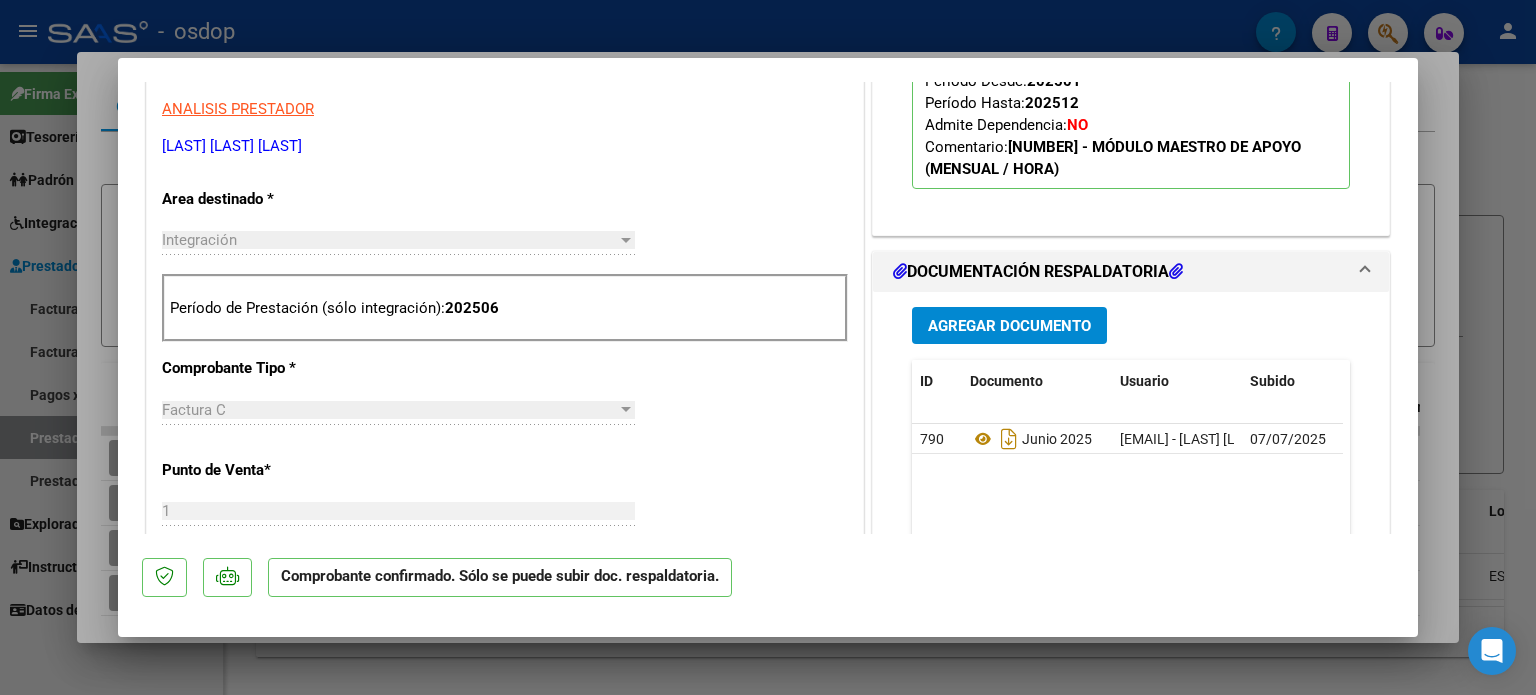 scroll, scrollTop: 437, scrollLeft: 0, axis: vertical 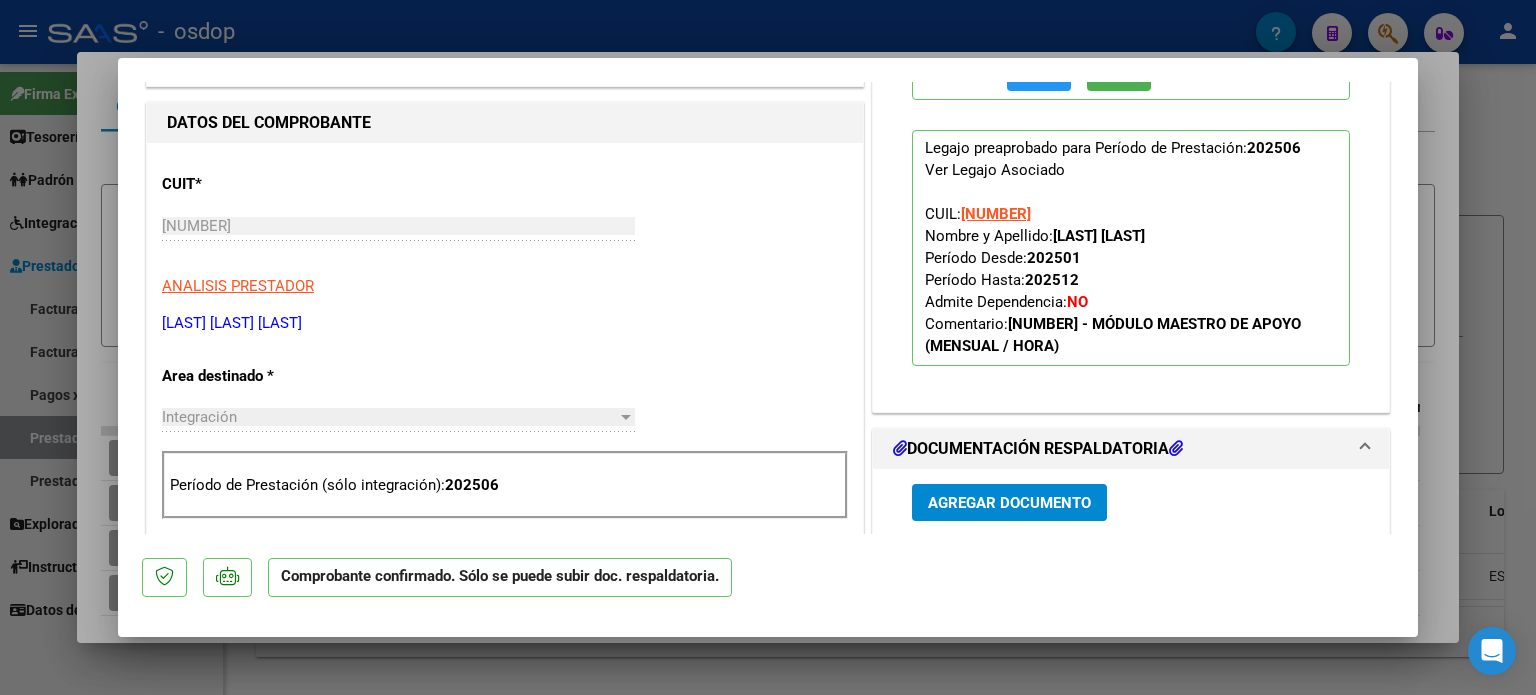 type 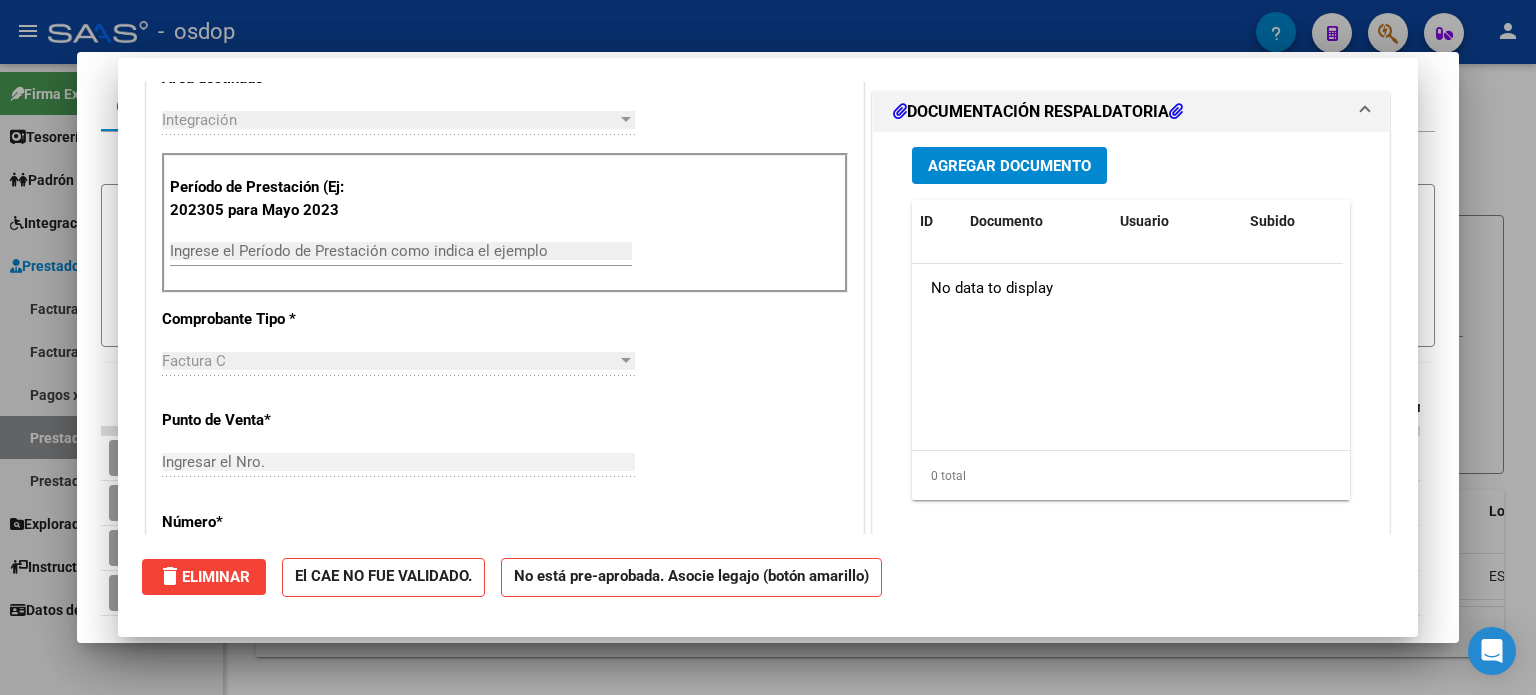 type 